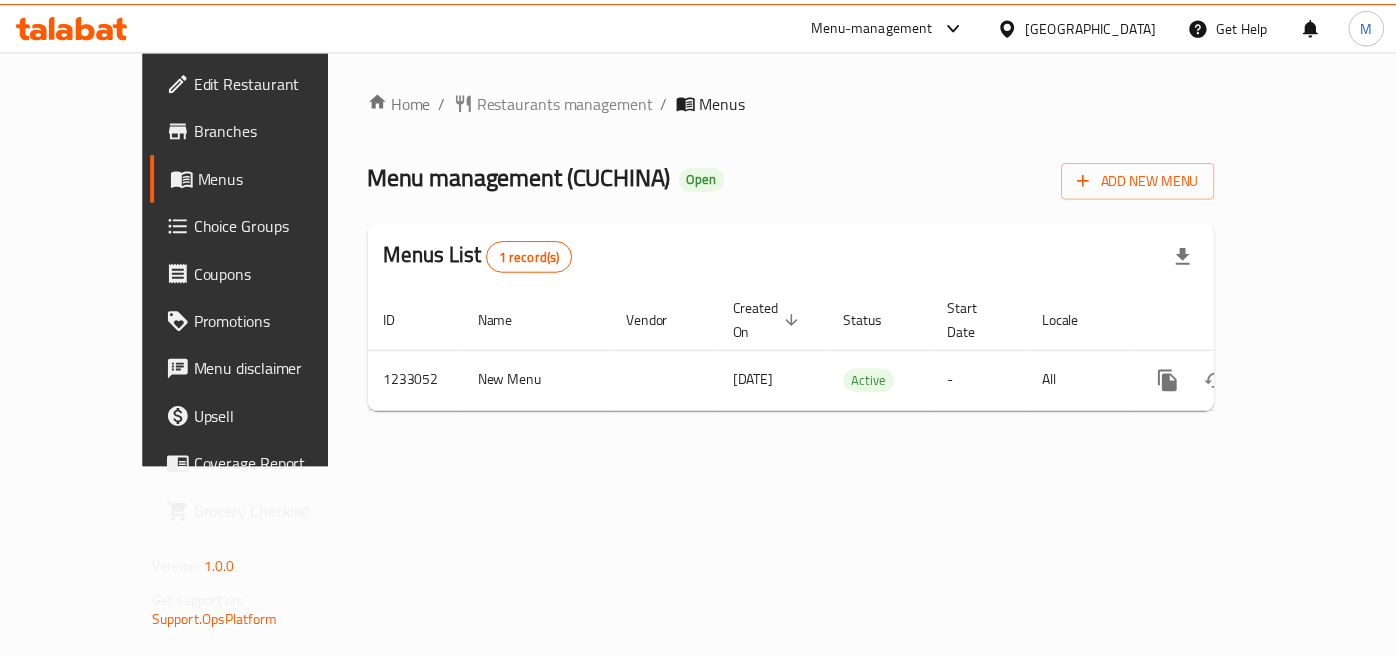 scroll, scrollTop: 0, scrollLeft: 0, axis: both 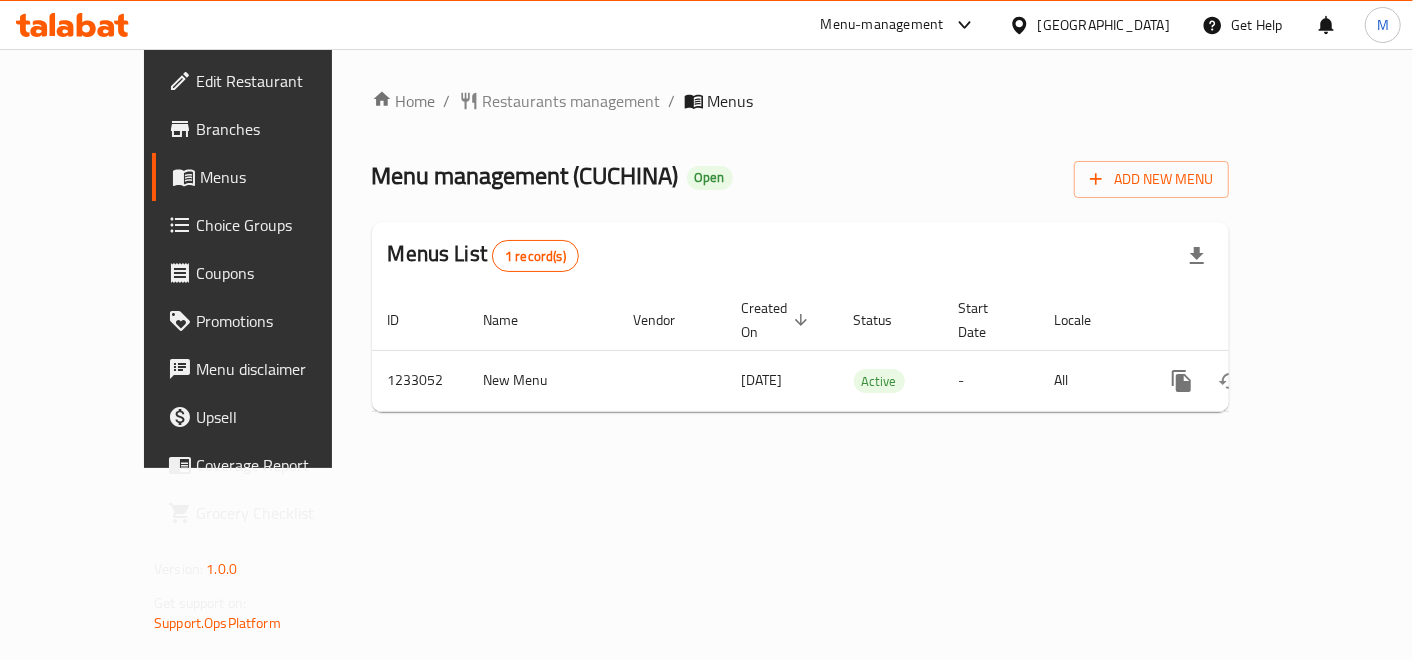 click on "Home / Restaurants management / Menus Menu management ( CUCHINA )  Open Add New Menu Menus List   1 record(s) ID Name Vendor Created On sorted descending Status Start Date Locale Actions 1233052 New Menu 12/05/2024 Active - All" at bounding box center [800, 258] 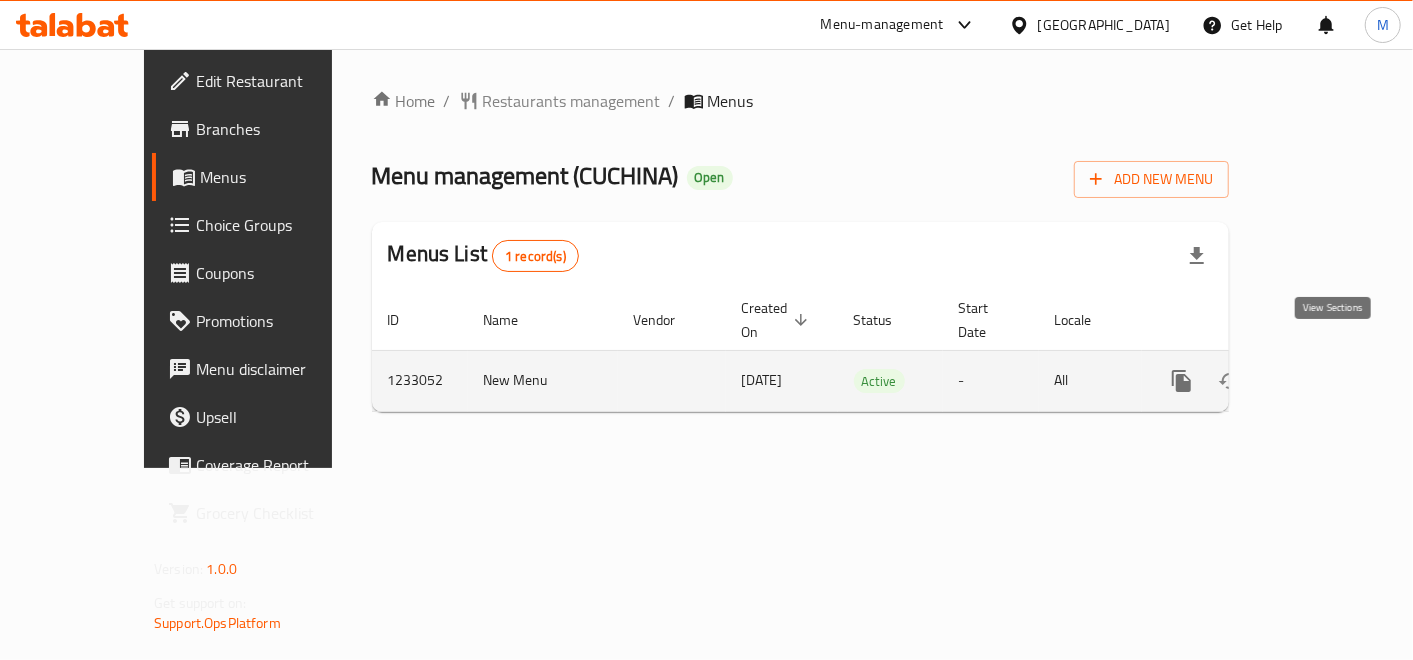 click 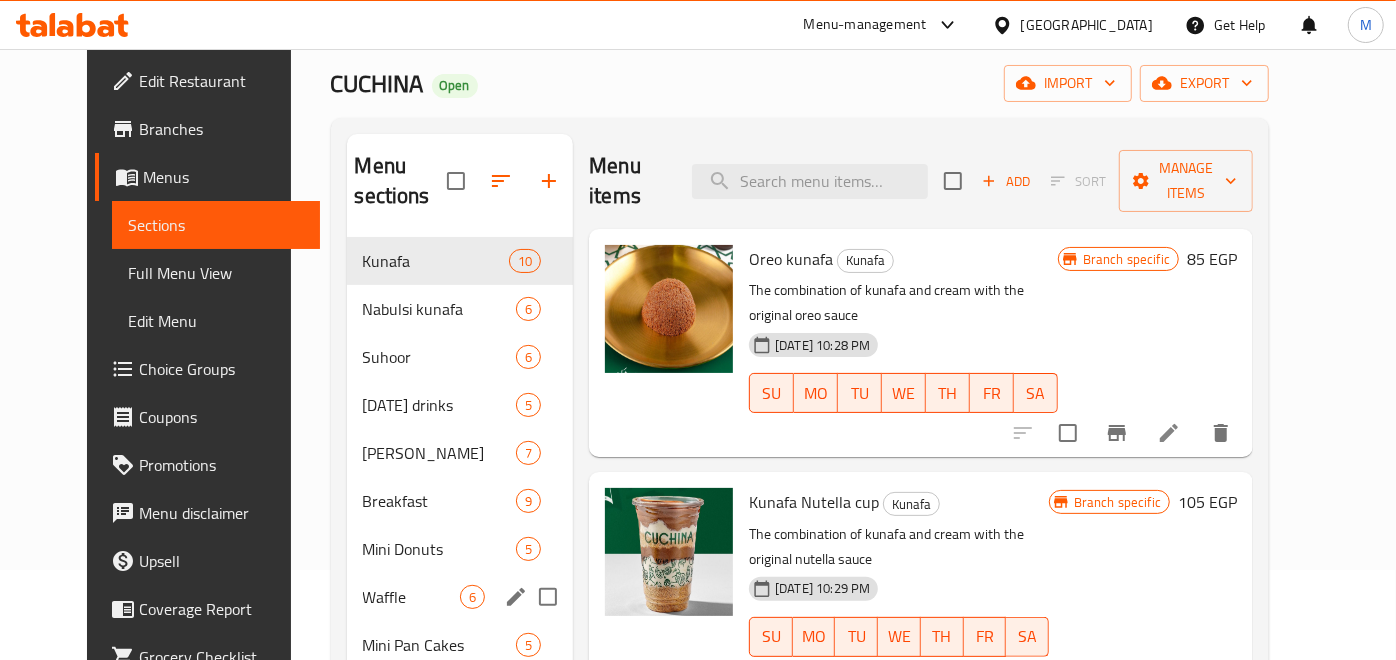 scroll, scrollTop: 111, scrollLeft: 0, axis: vertical 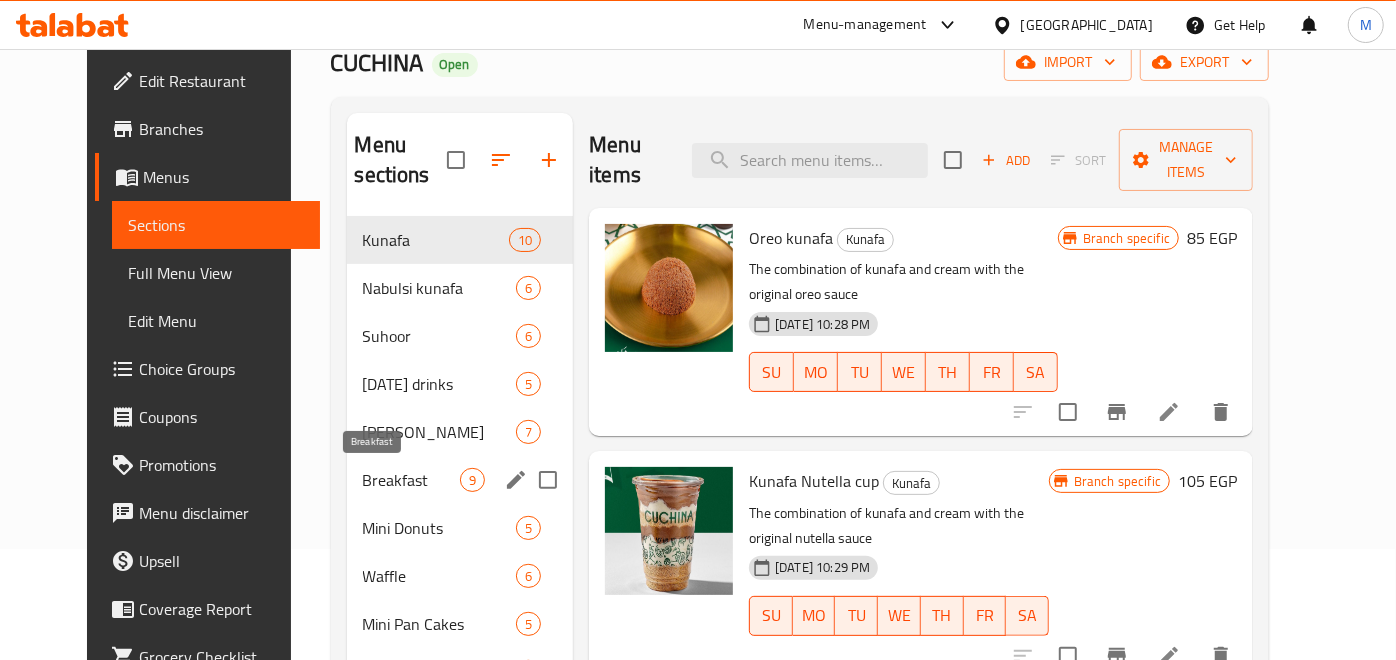 click on "Breakfast 9" at bounding box center (460, 480) 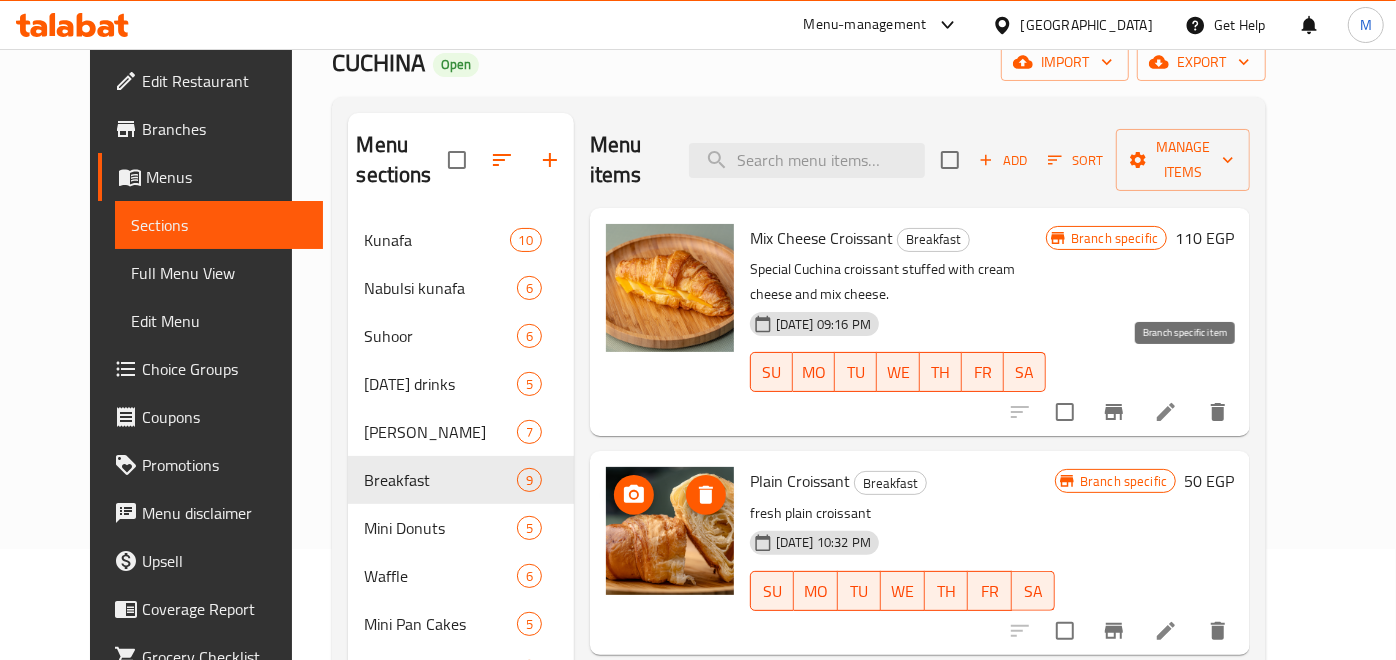 click 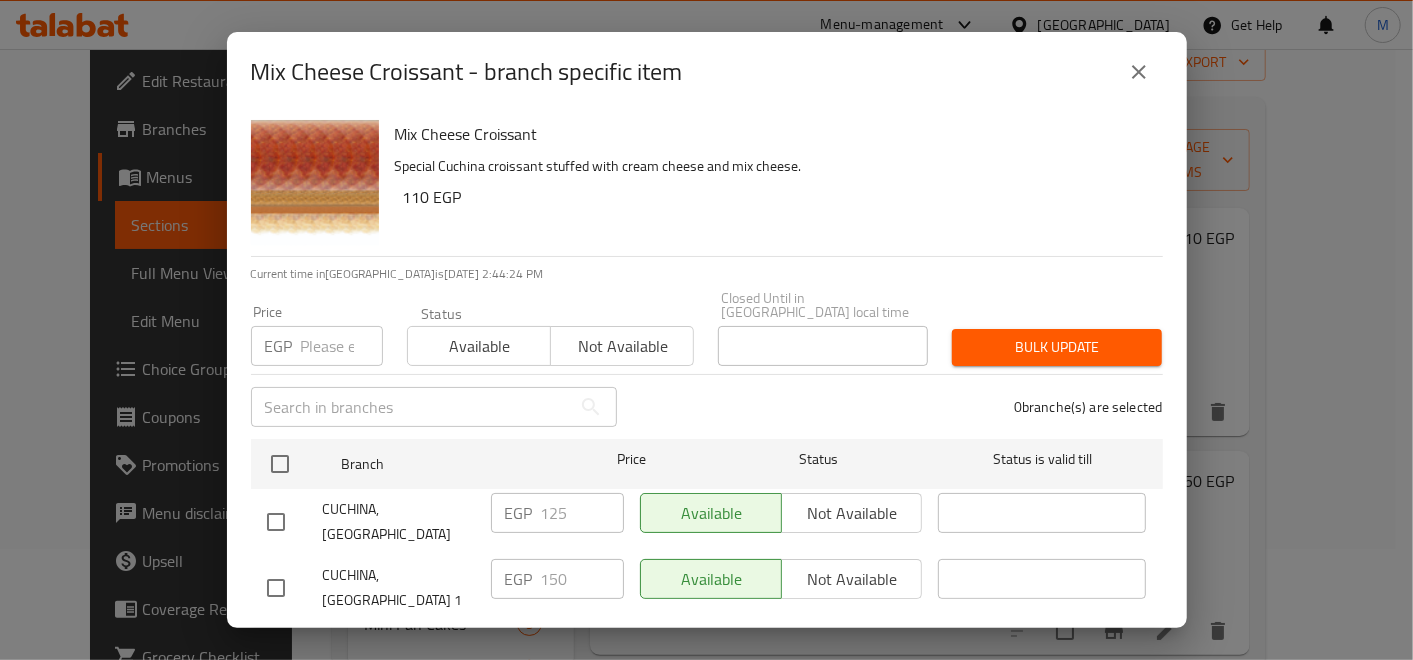 click at bounding box center [276, 588] 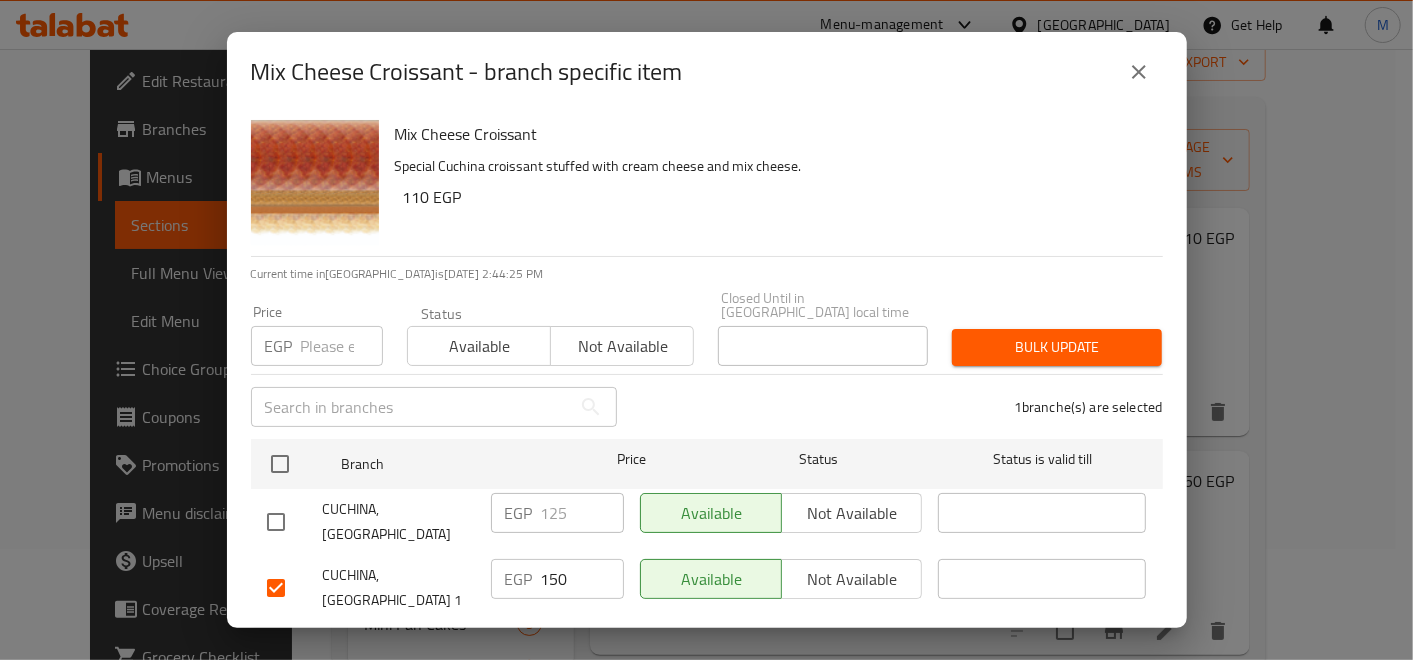 click at bounding box center (276, 522) 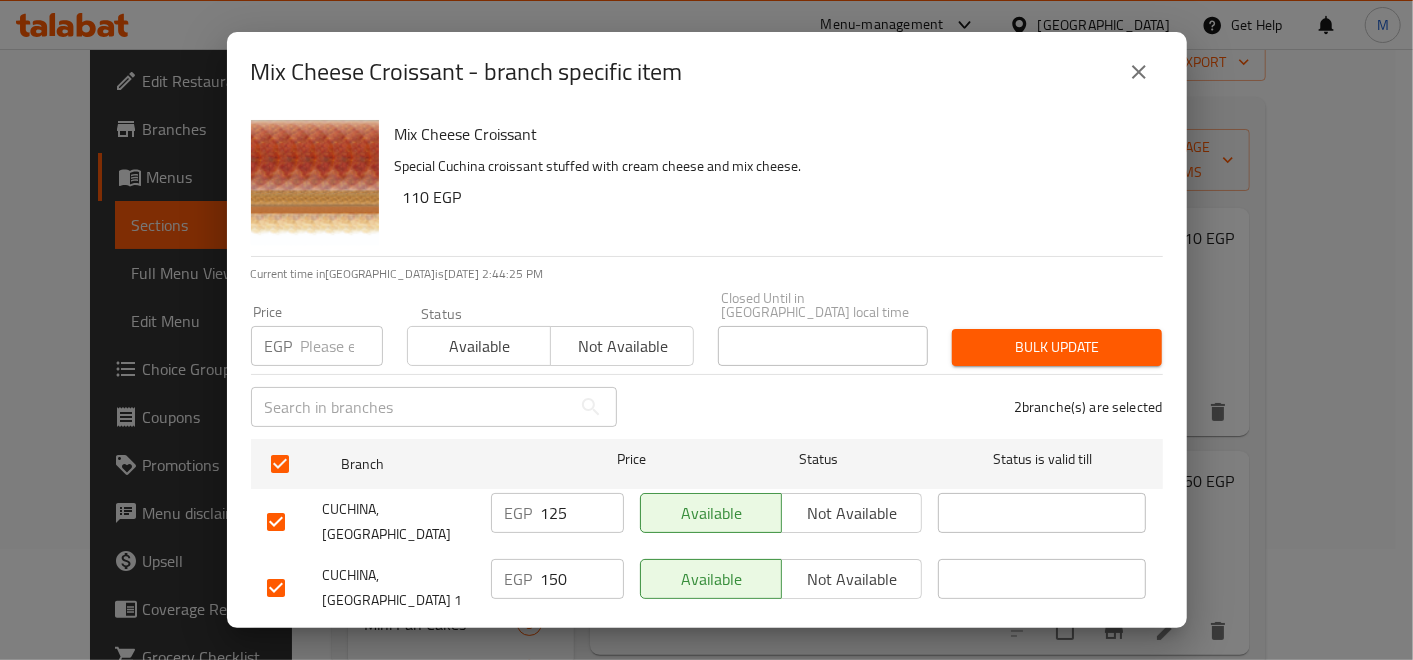 click on "125" at bounding box center (582, 513) 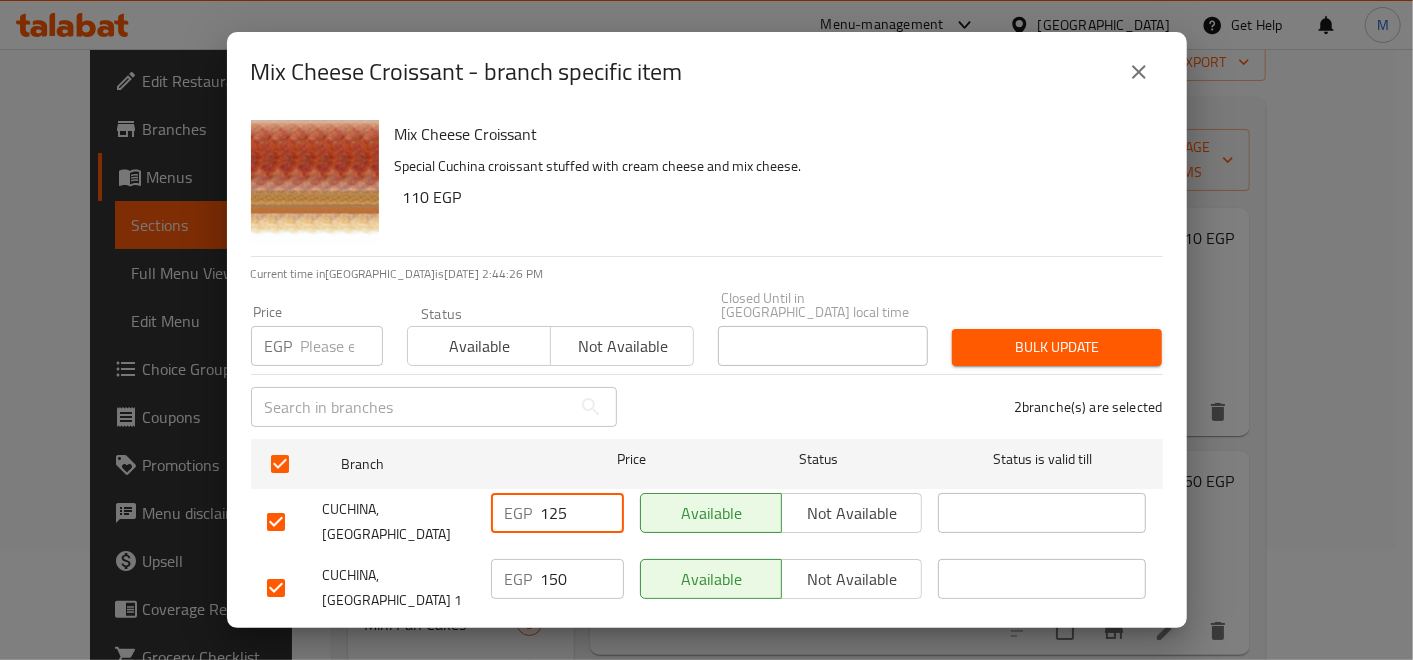click on "125" at bounding box center [582, 513] 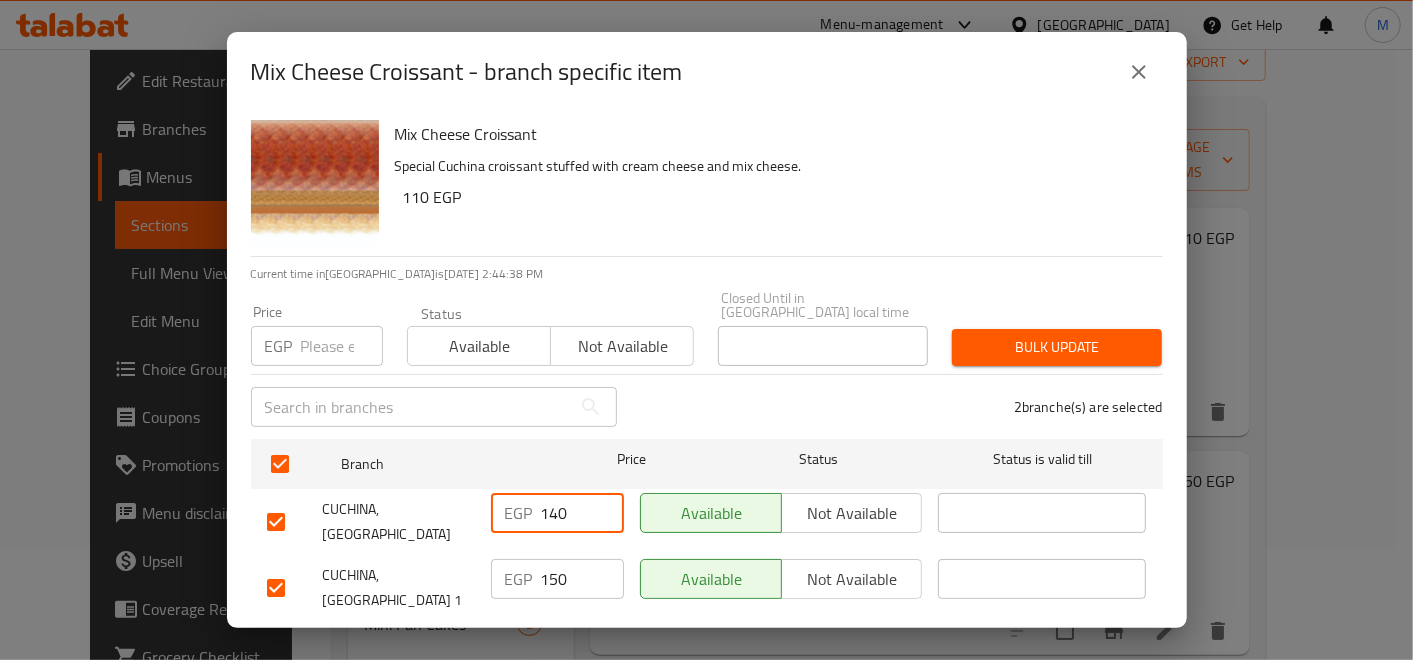 type on "140" 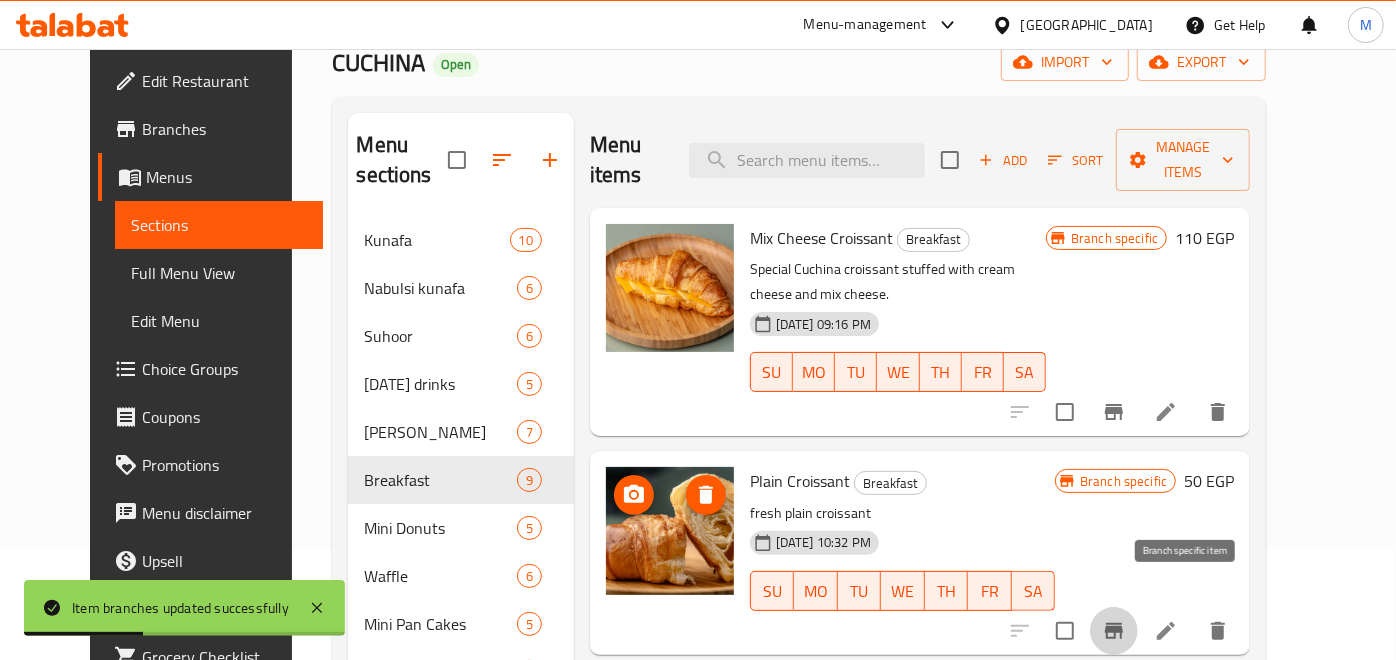 click 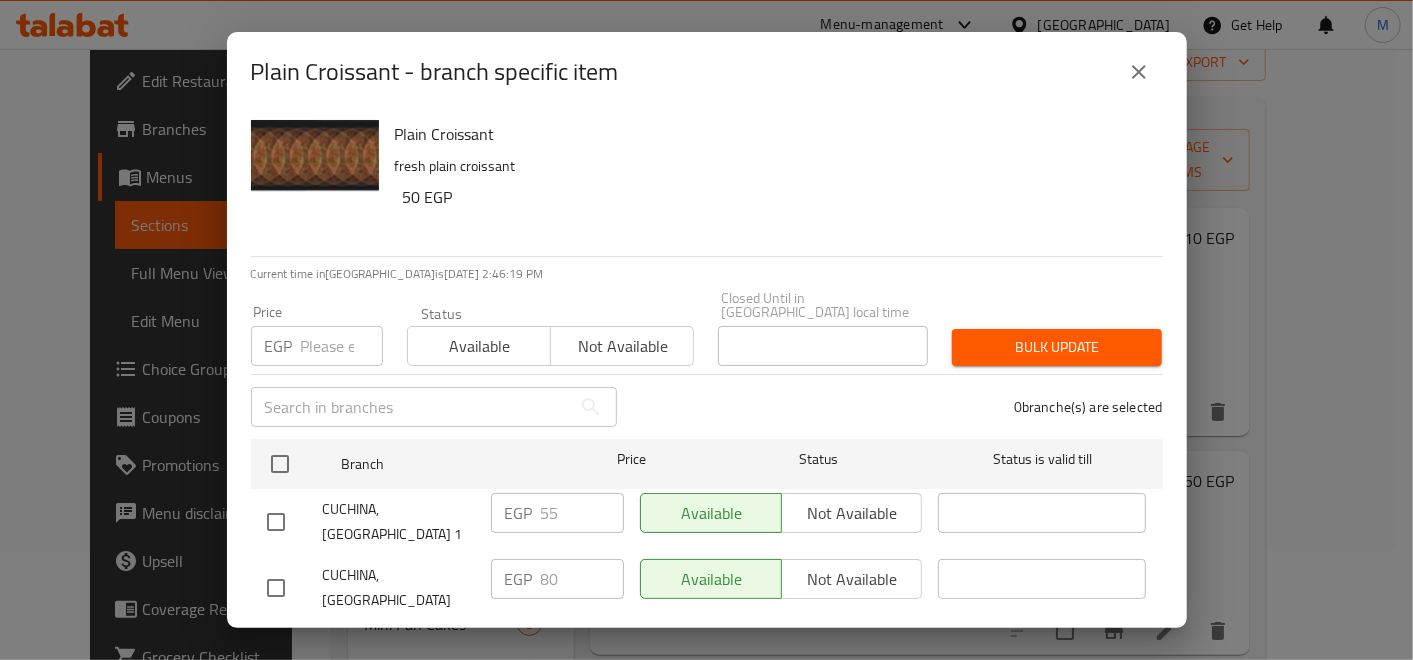 click at bounding box center [1139, 72] 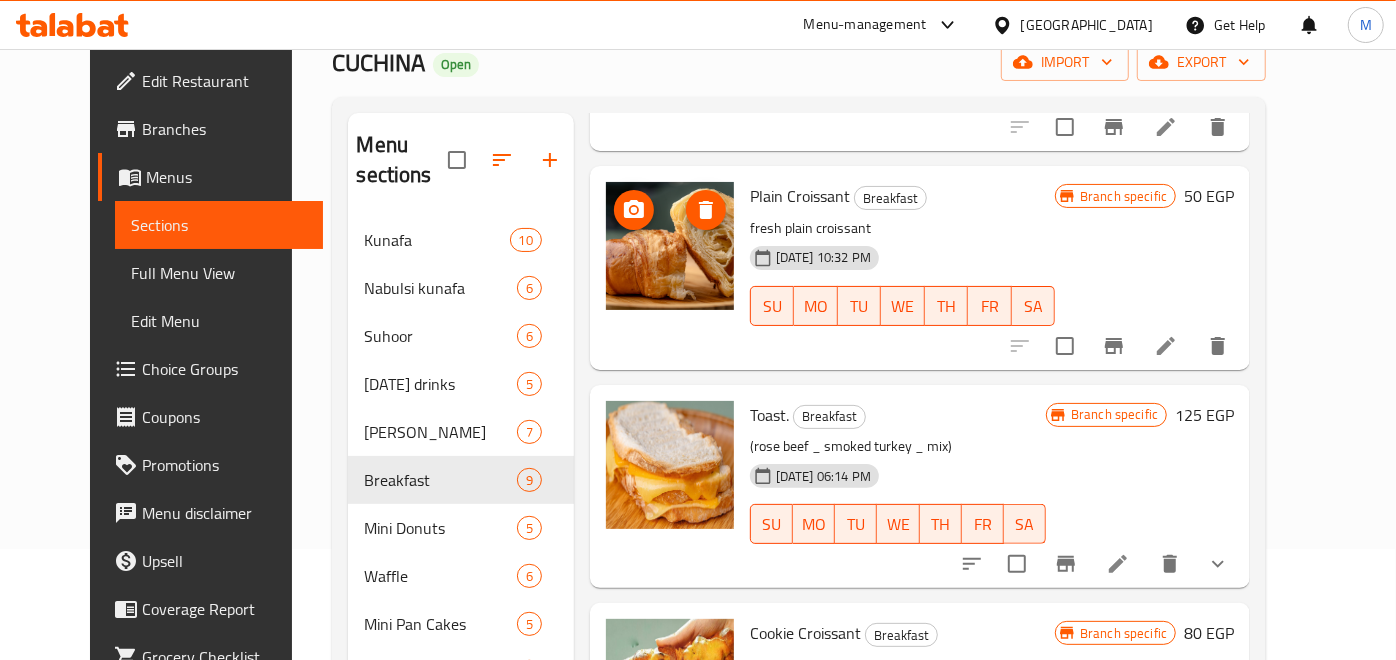 scroll, scrollTop: 333, scrollLeft: 0, axis: vertical 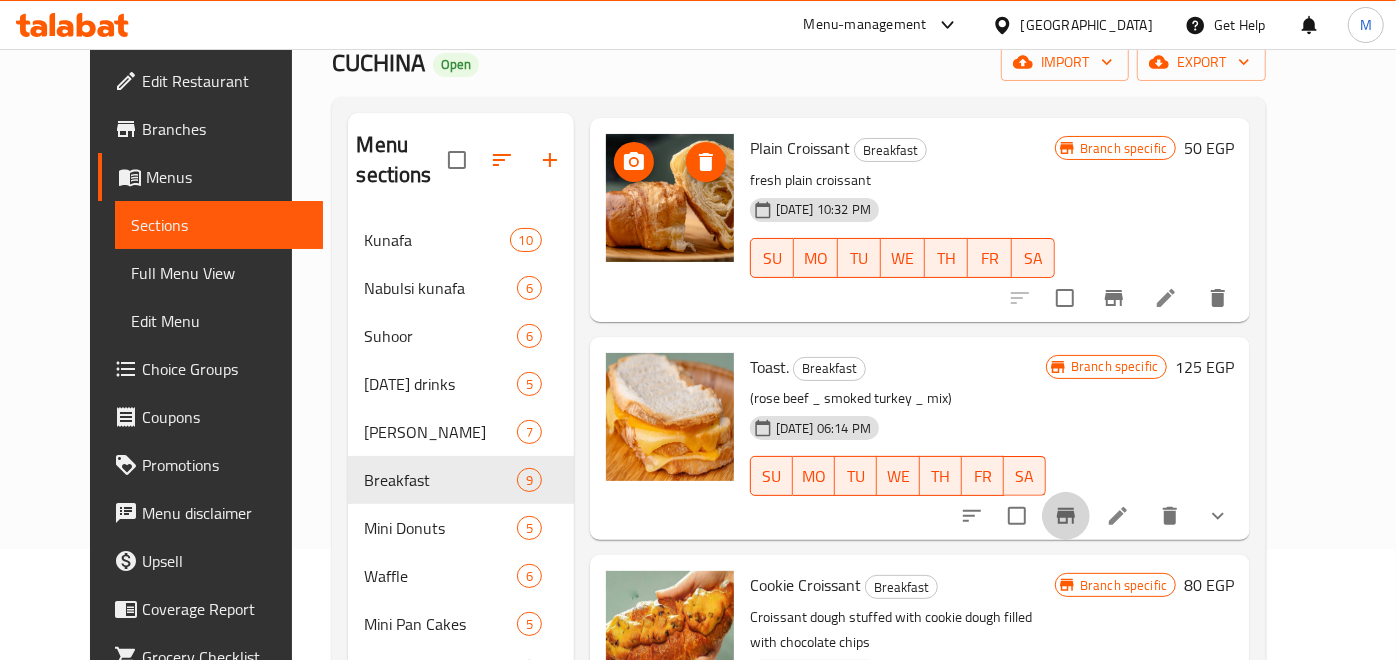 click 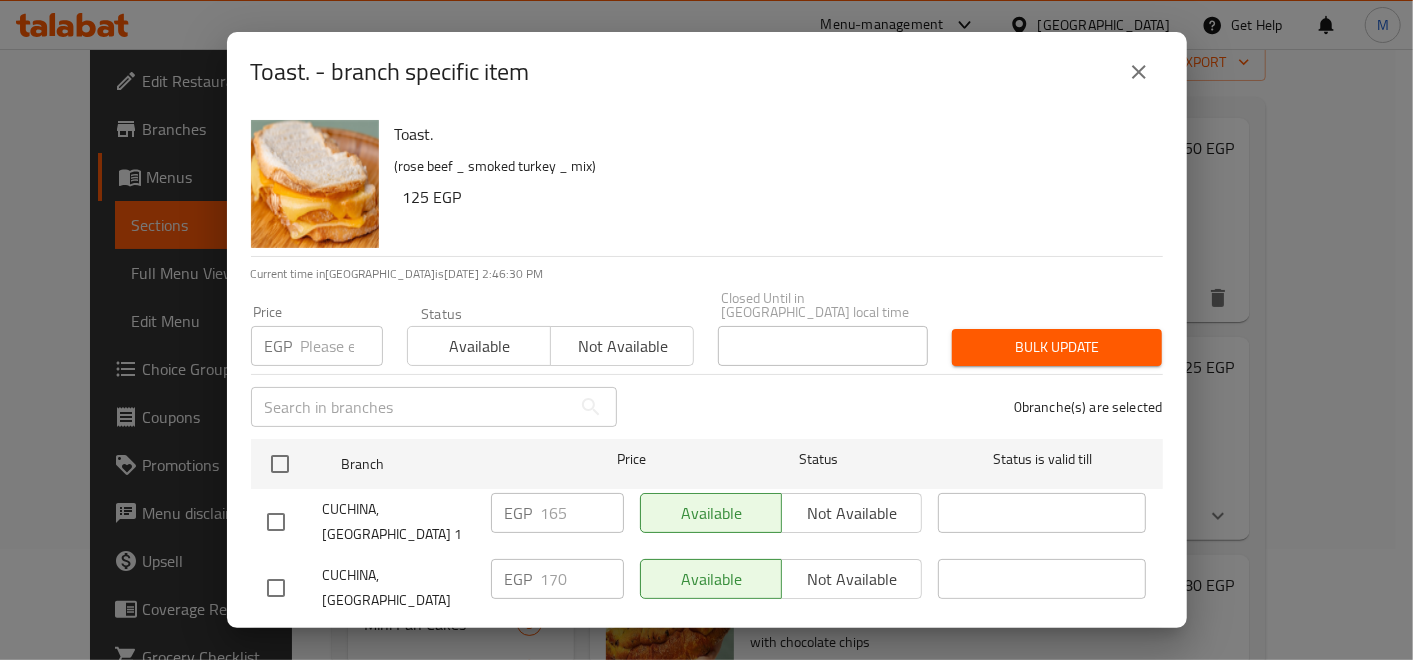click at bounding box center [1139, 72] 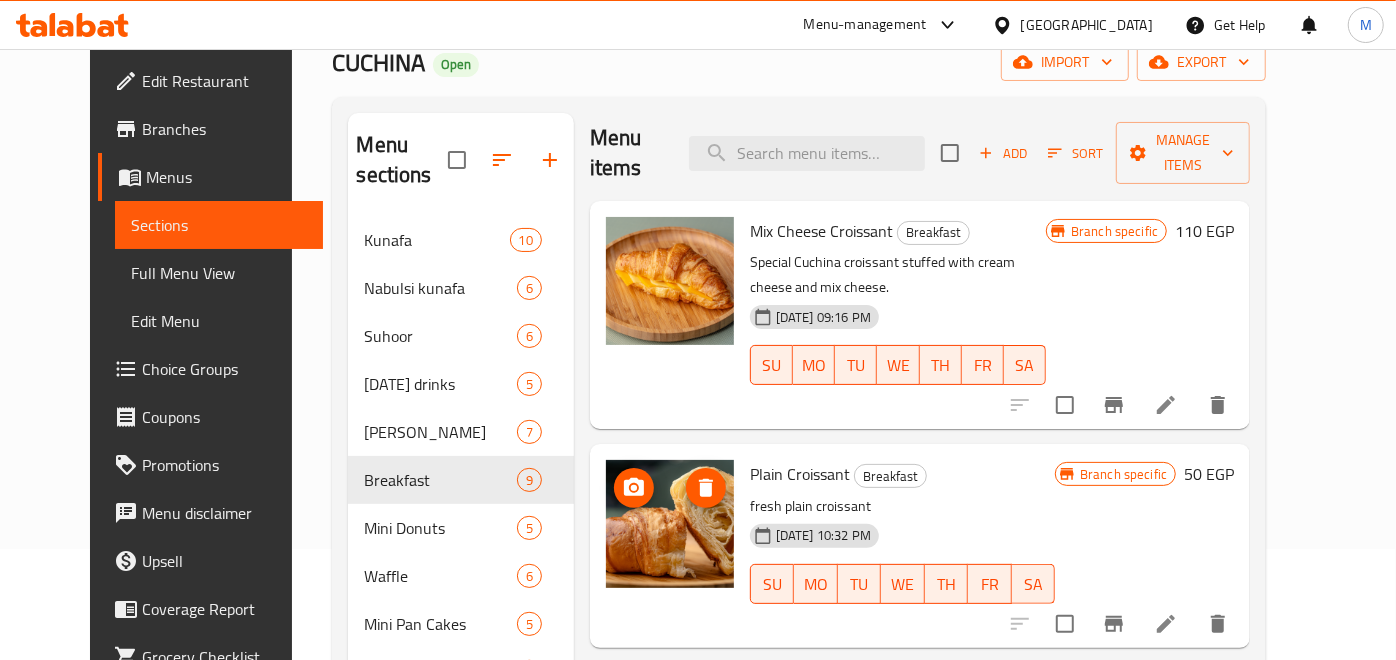 scroll, scrollTop: 0, scrollLeft: 0, axis: both 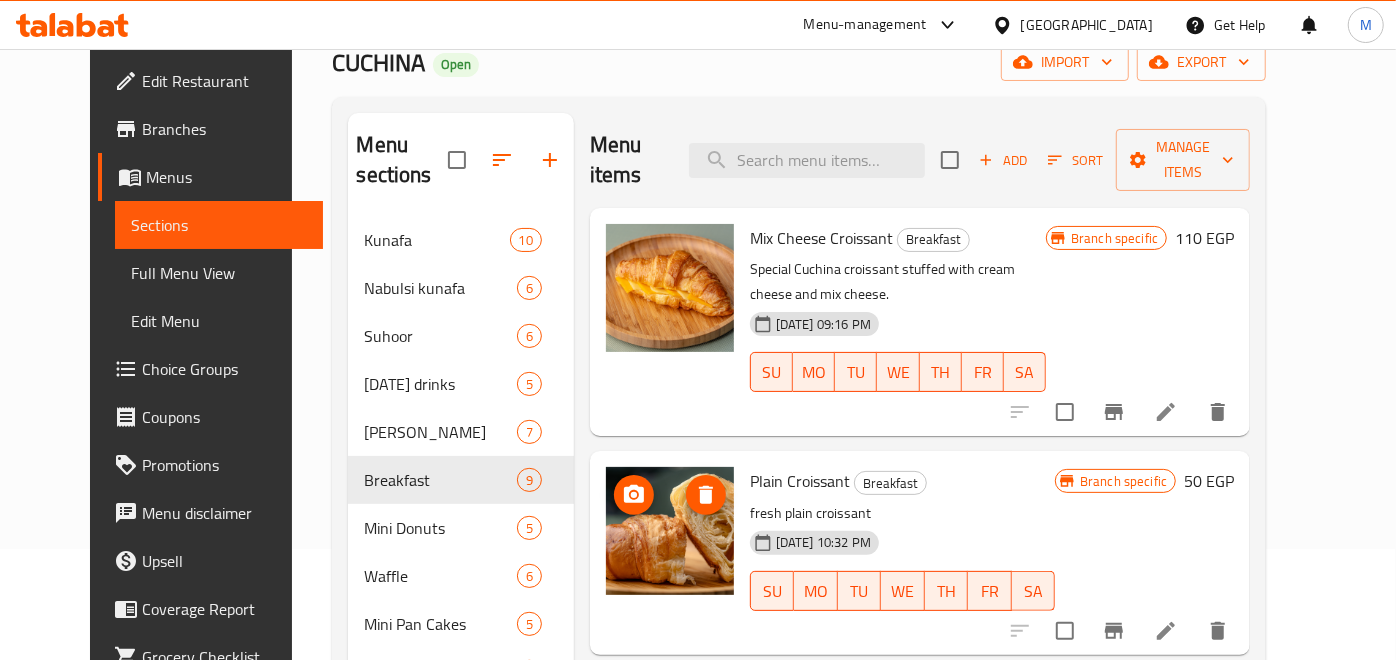 click 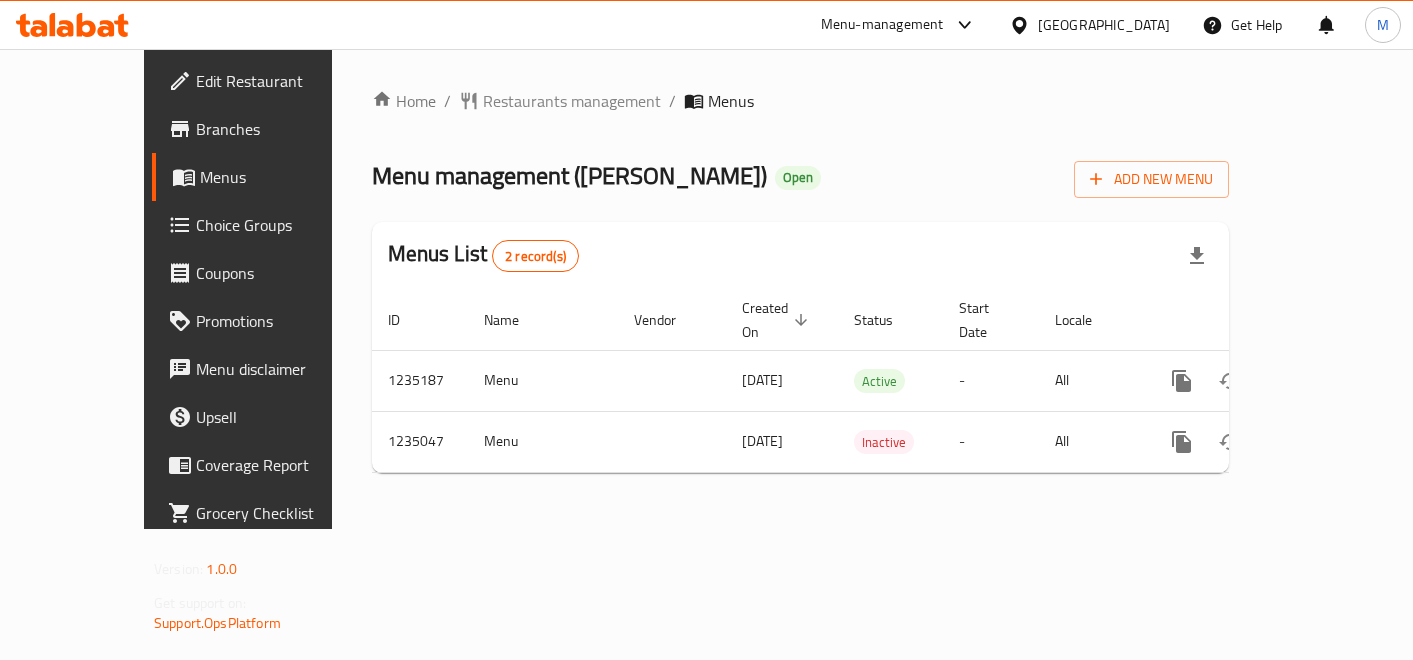 scroll, scrollTop: 0, scrollLeft: 0, axis: both 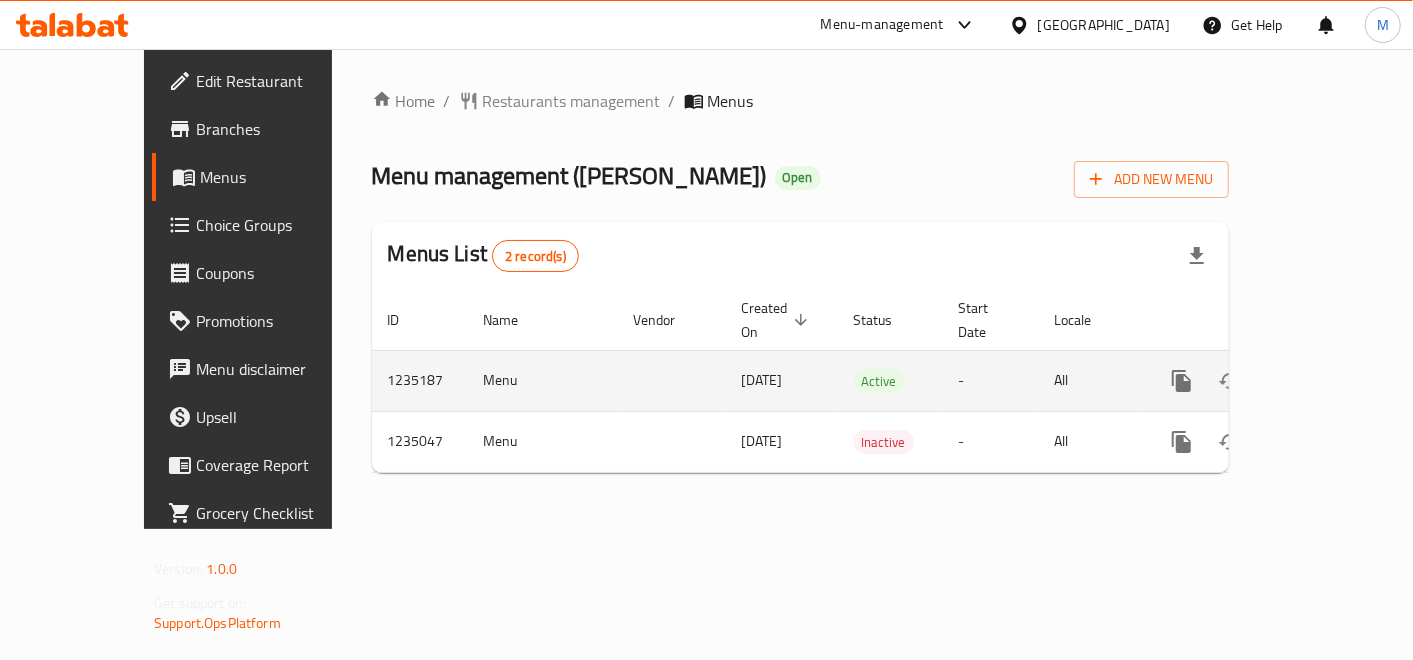 drag, startPoint x: 0, startPoint y: 0, endPoint x: 1331, endPoint y: 364, distance: 1379.8757 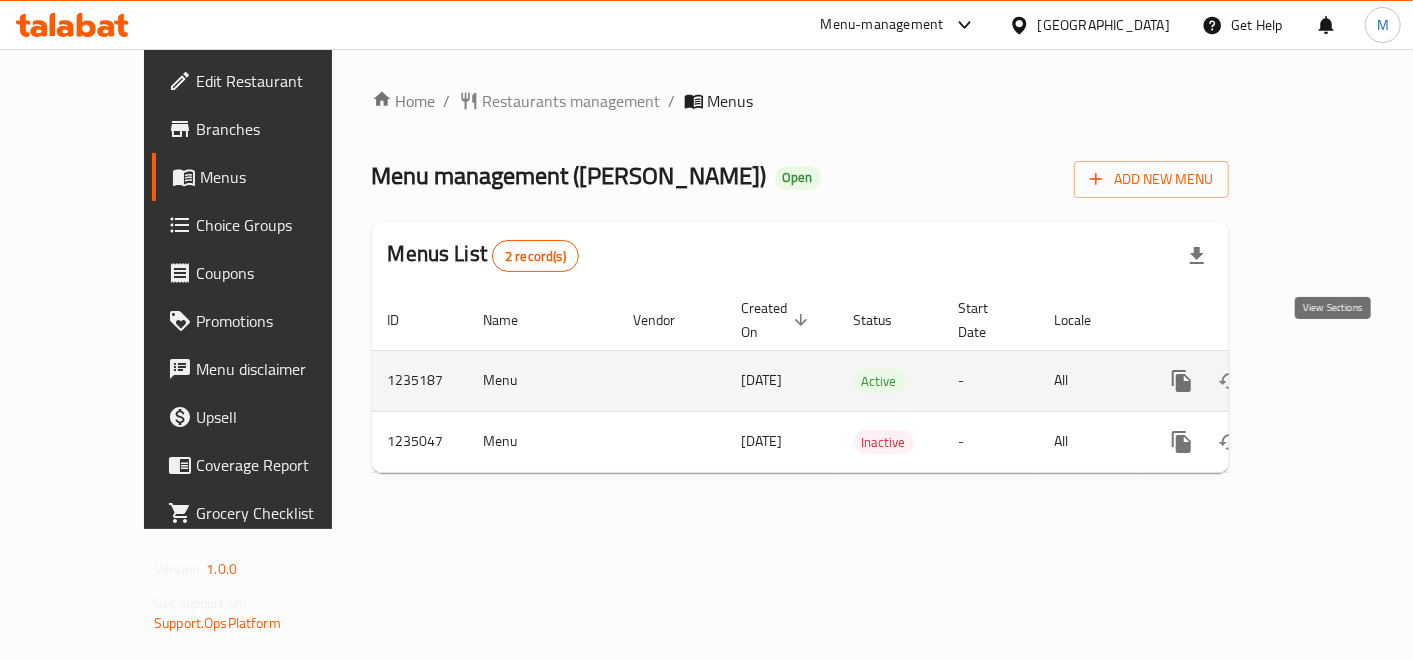 click 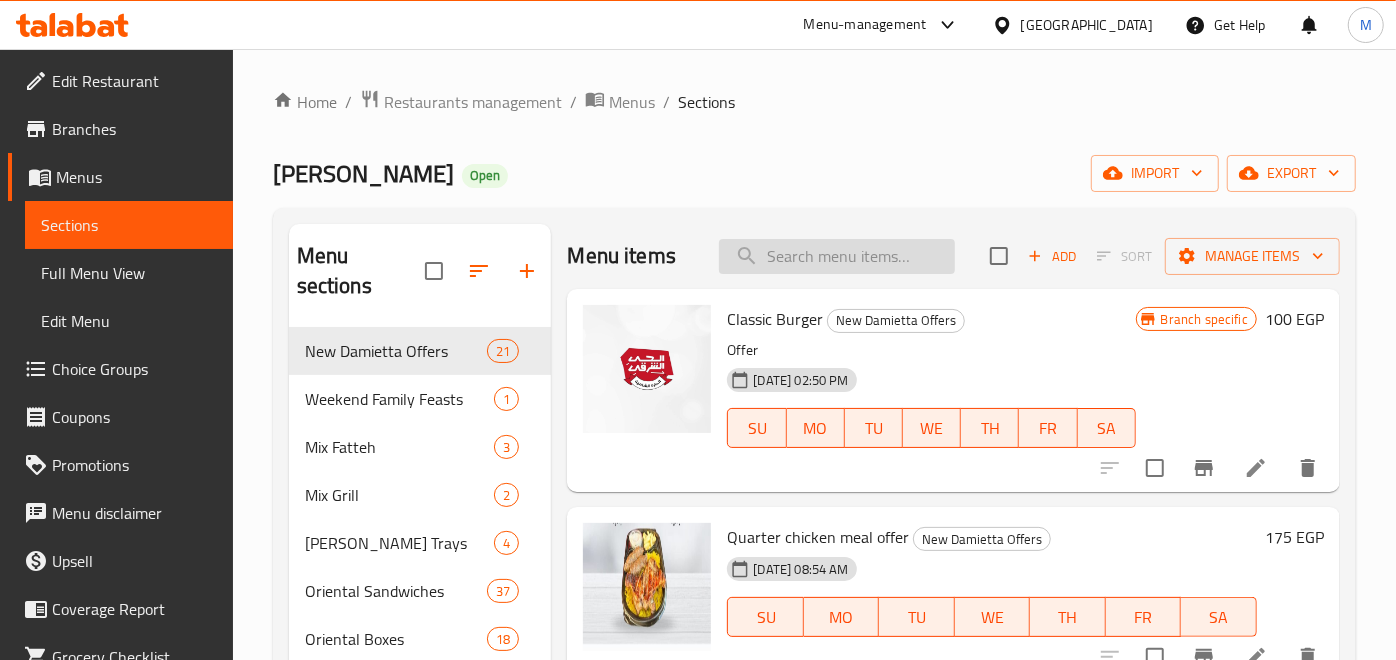 click at bounding box center [837, 256] 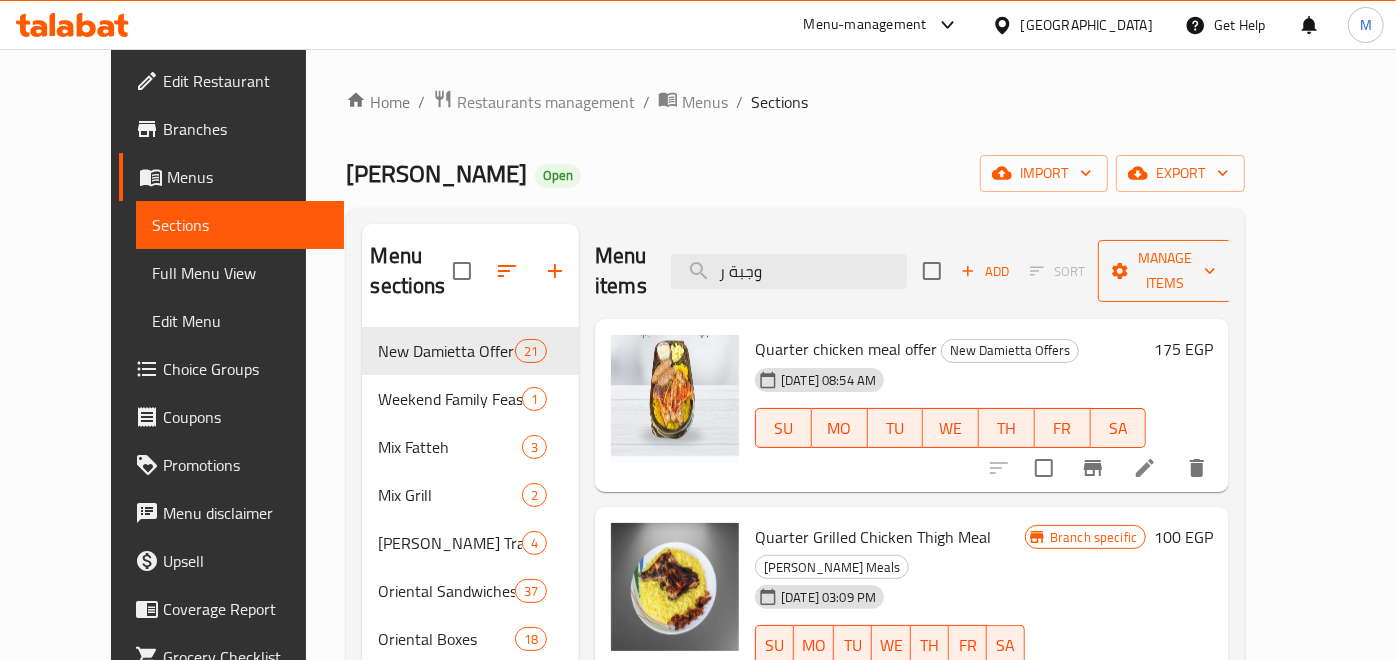 type on "وجبة ر" 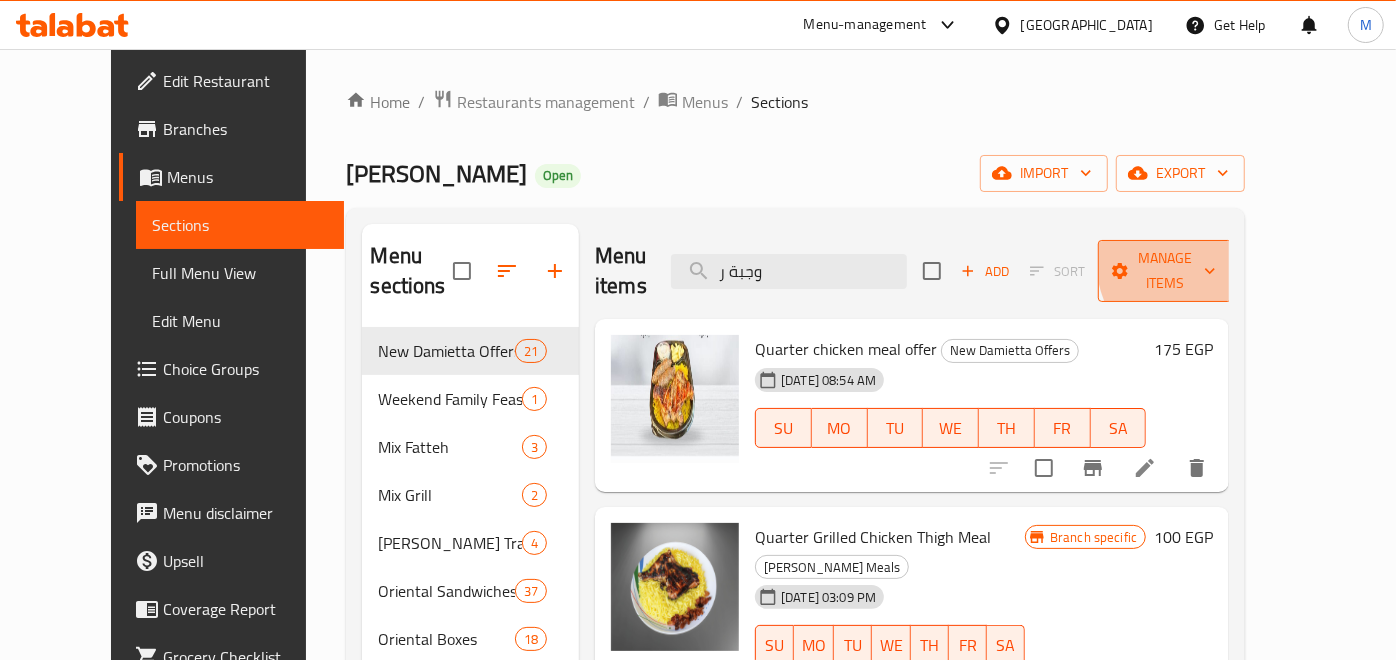 click on "Manage items" at bounding box center (1165, 271) 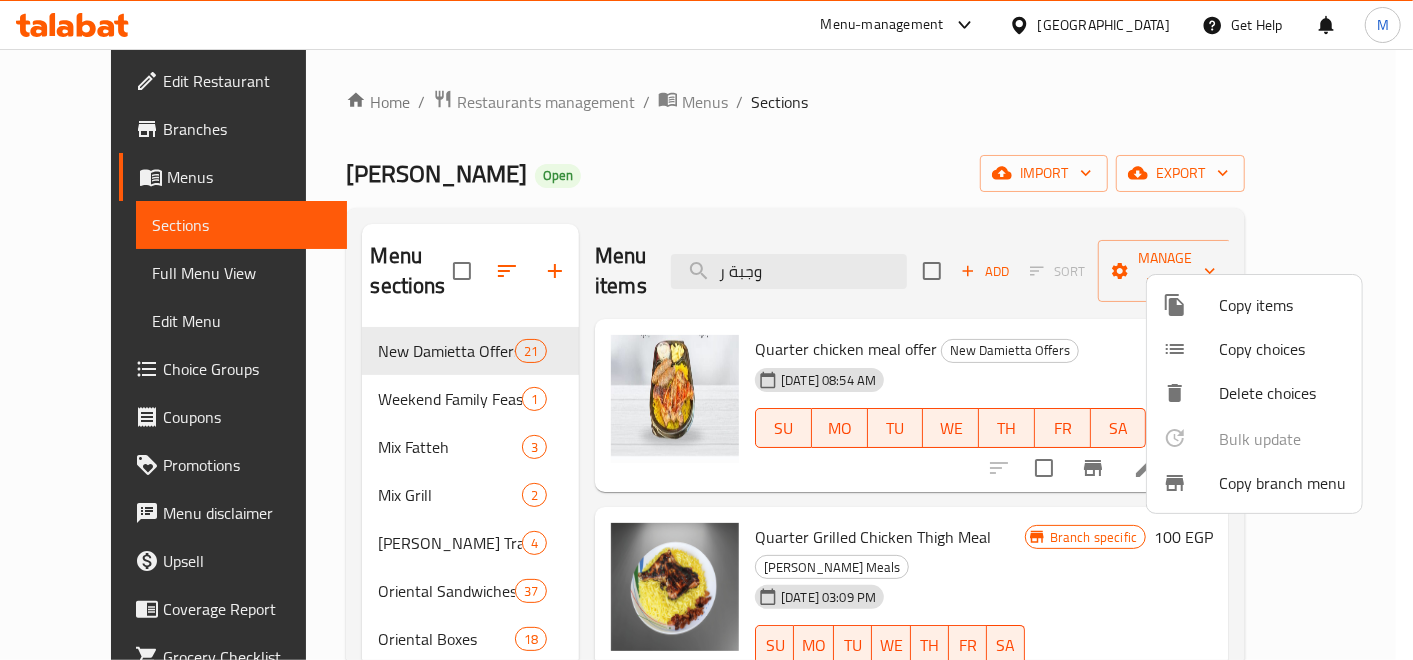 click on "Copy items" at bounding box center [1282, 305] 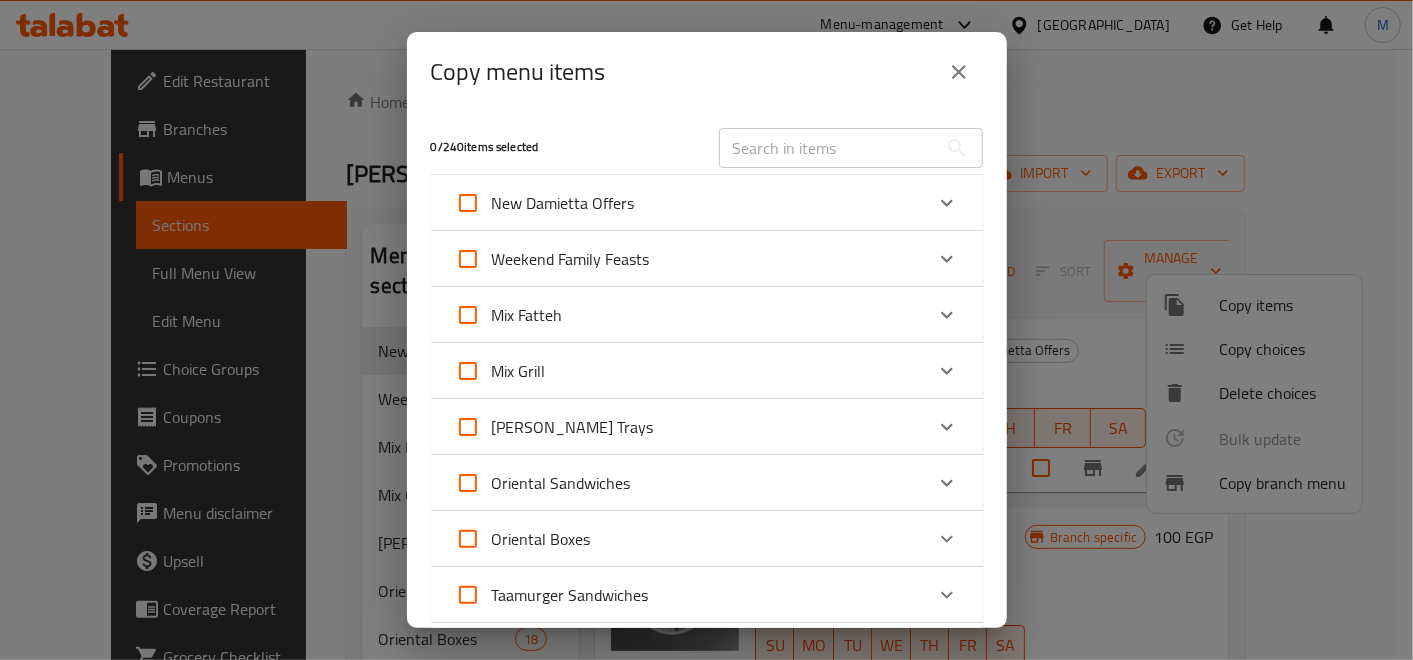 click on "New Damietta Offers" at bounding box center [707, 203] 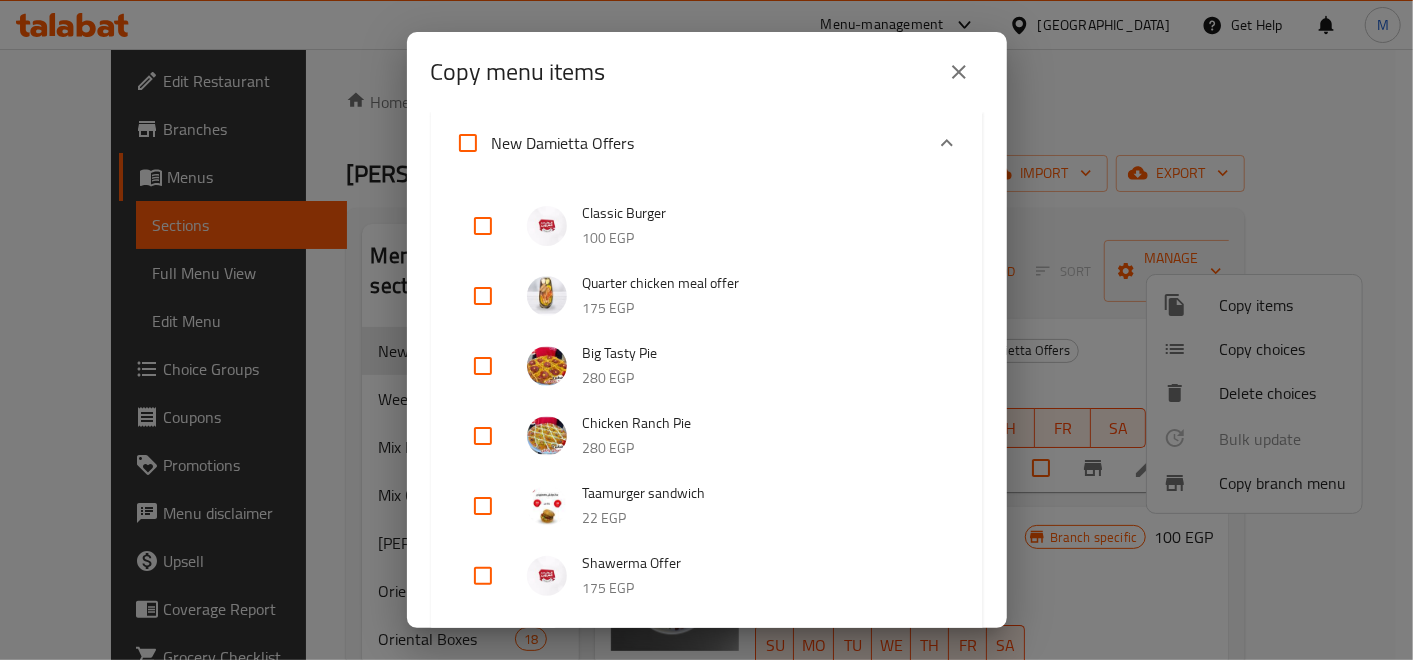 scroll, scrollTop: 111, scrollLeft: 0, axis: vertical 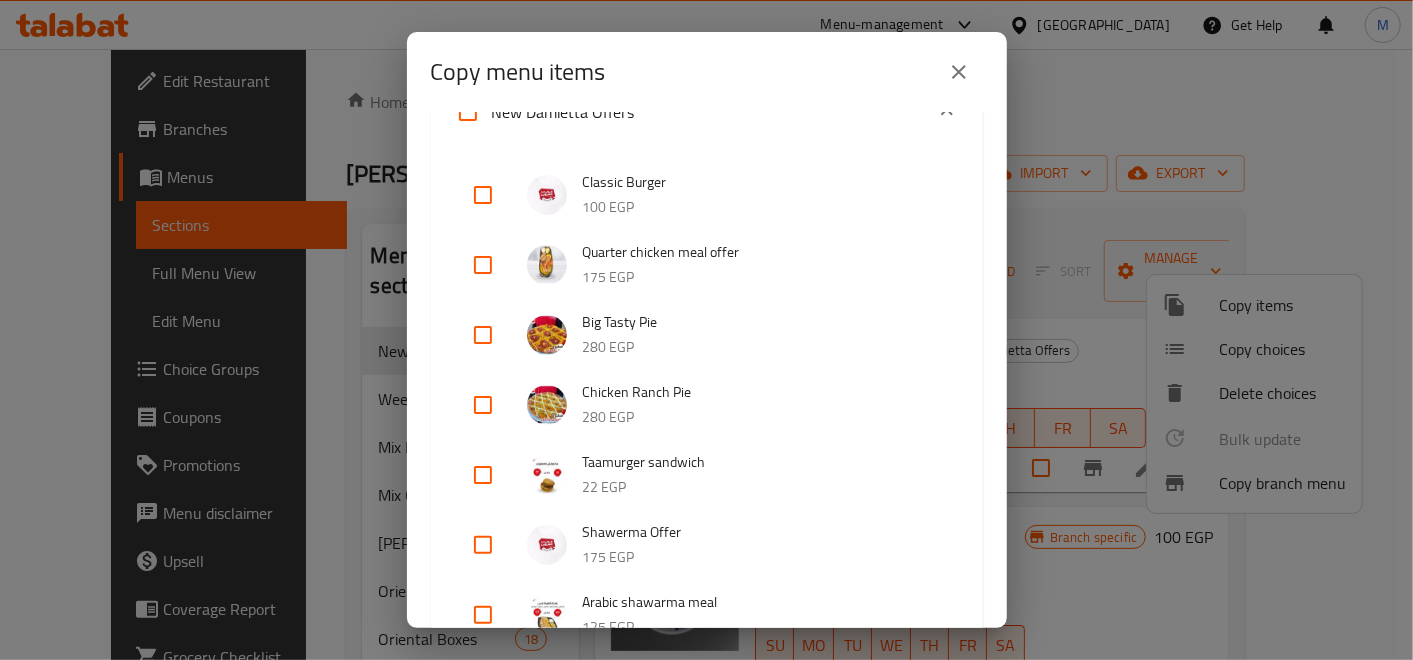 click at bounding box center (483, 265) 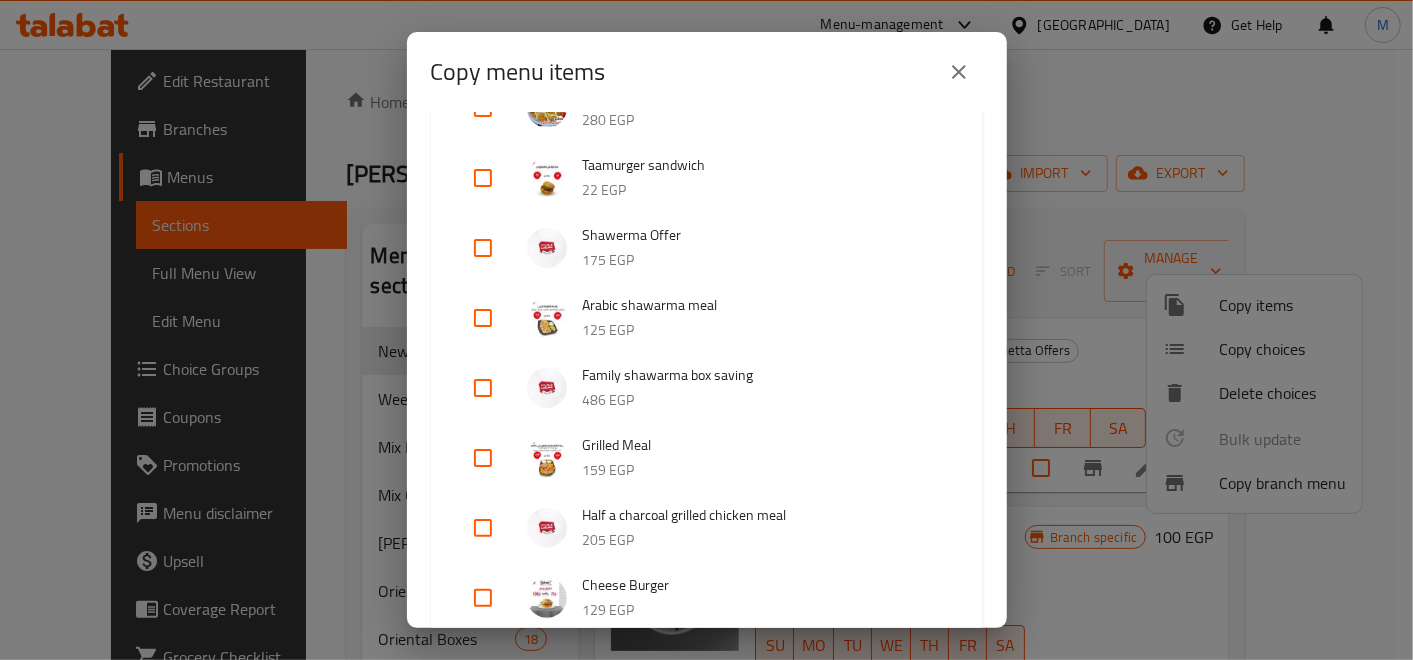 scroll, scrollTop: 444, scrollLeft: 0, axis: vertical 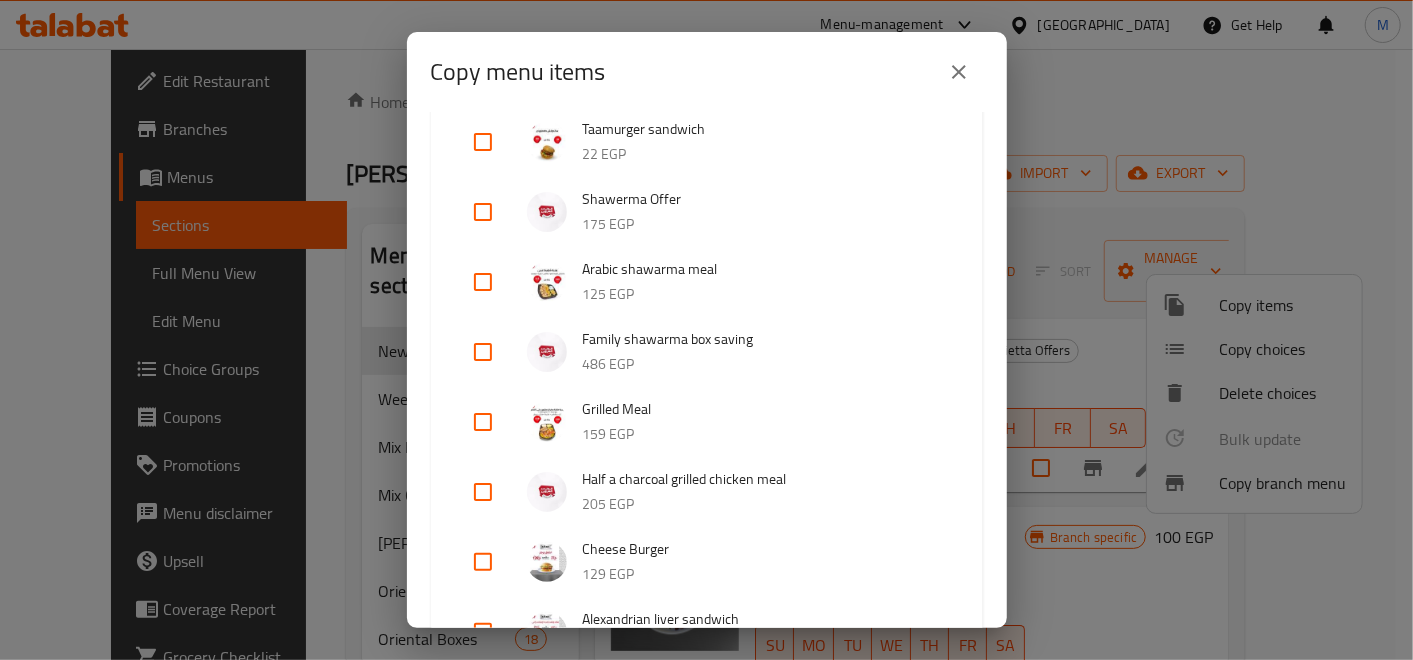 click at bounding box center [483, 282] 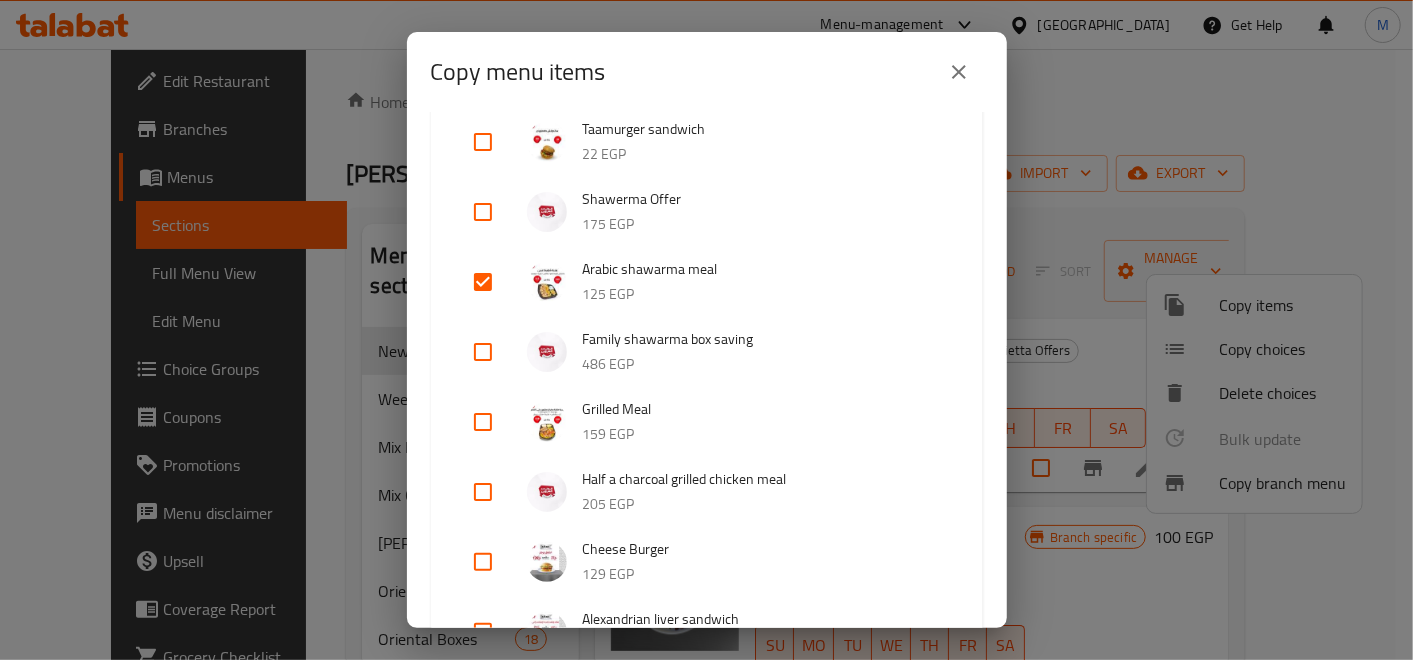 click at bounding box center (483, 282) 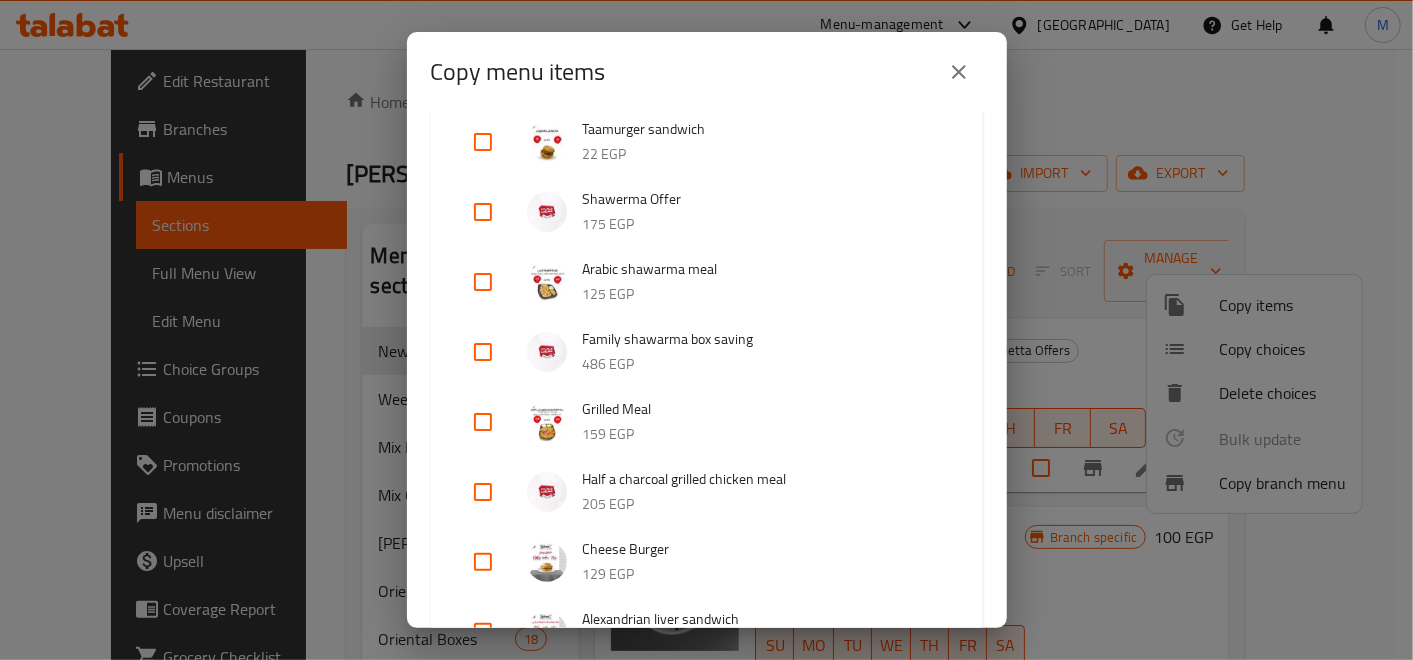 click at bounding box center [483, 282] 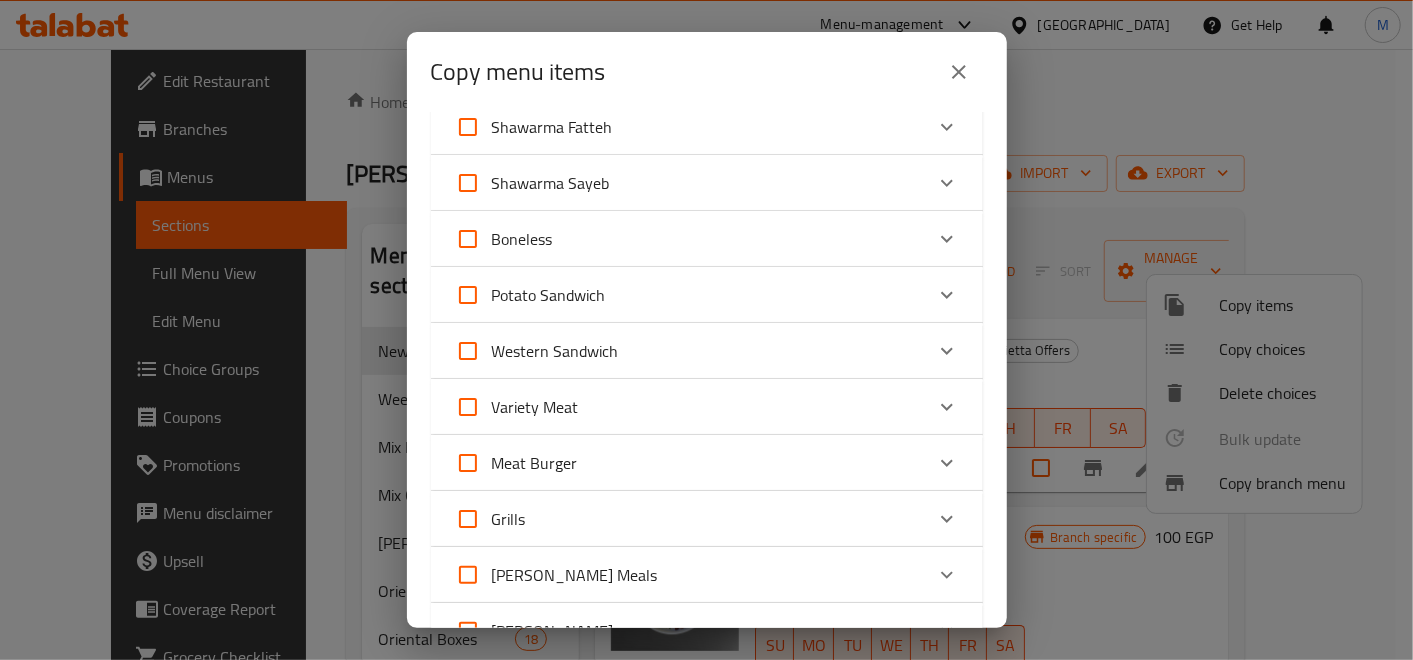 scroll, scrollTop: 3000, scrollLeft: 0, axis: vertical 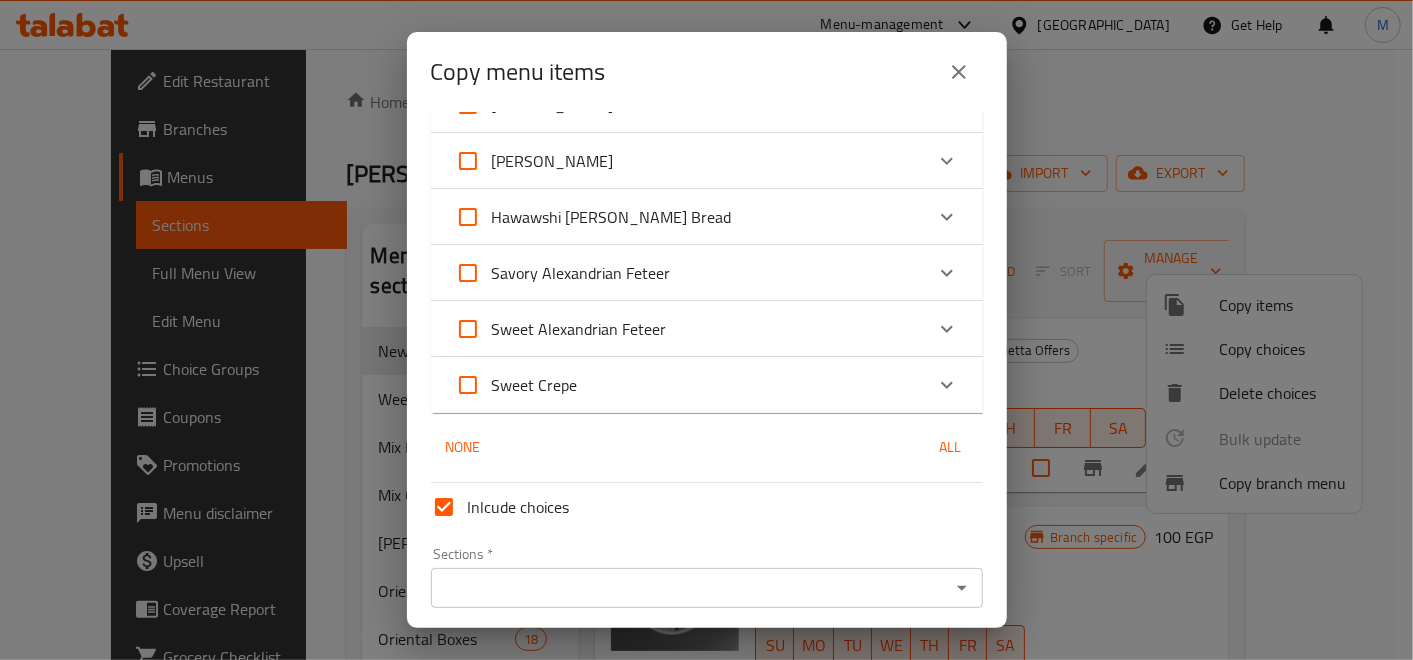 click on "Sections   *" at bounding box center [690, 588] 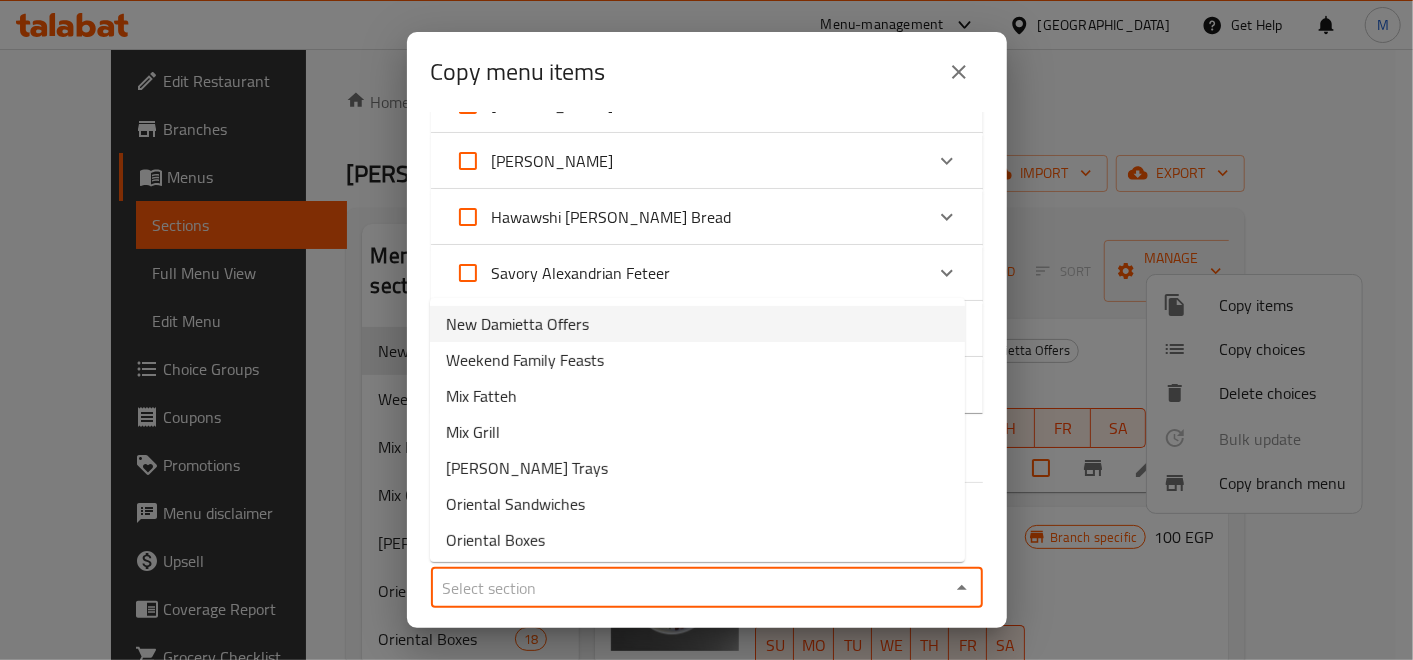 click on "New Damietta Offers" at bounding box center [517, 324] 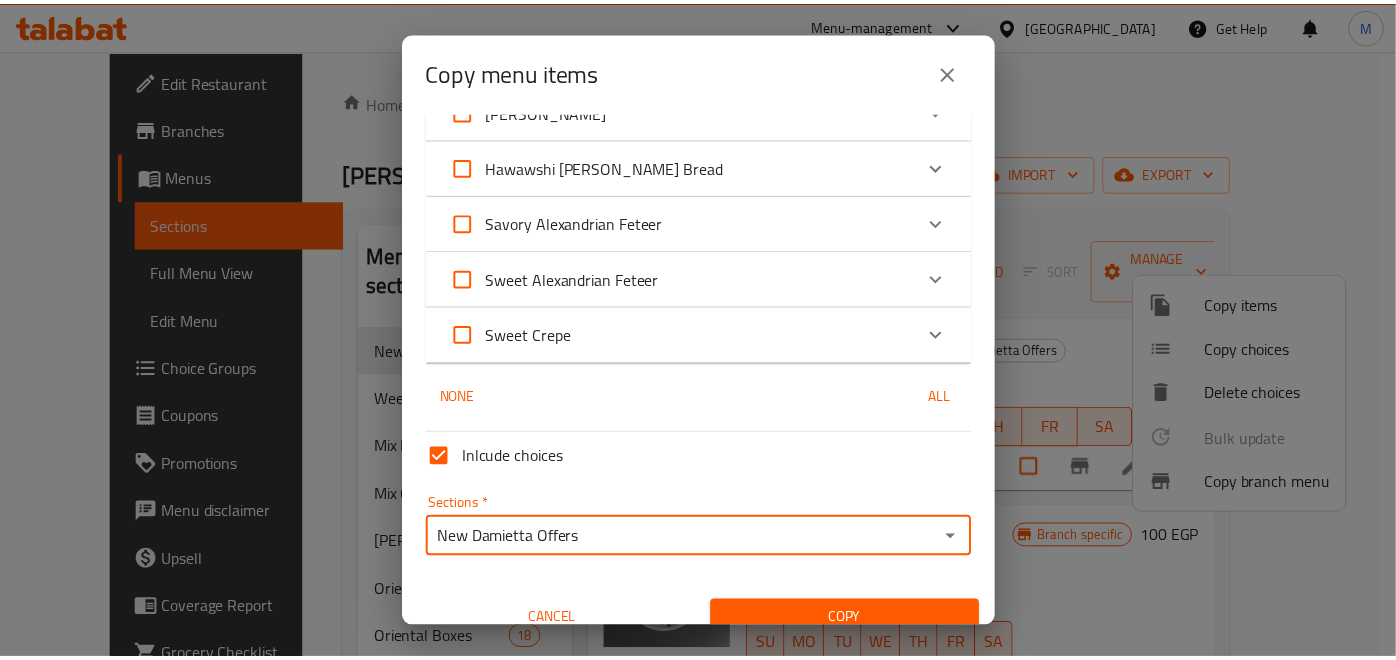 scroll, scrollTop: 3071, scrollLeft: 0, axis: vertical 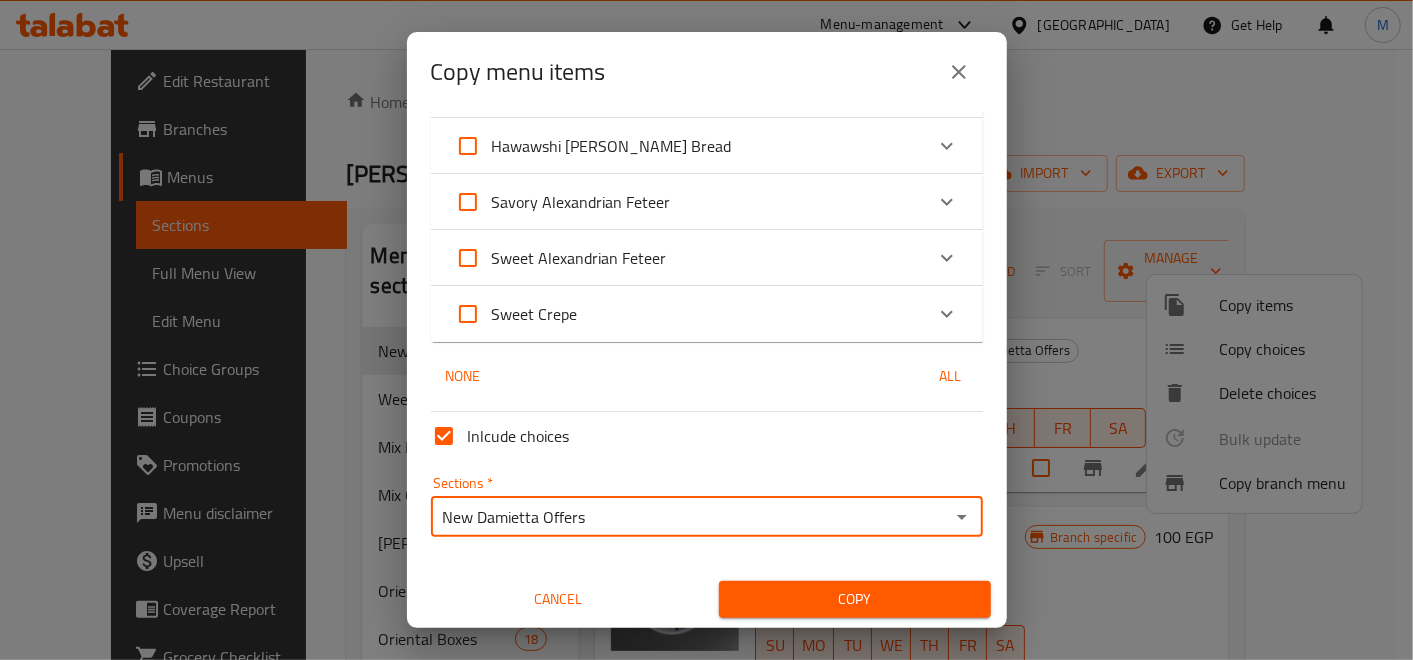 click on "Copy" at bounding box center [855, 599] 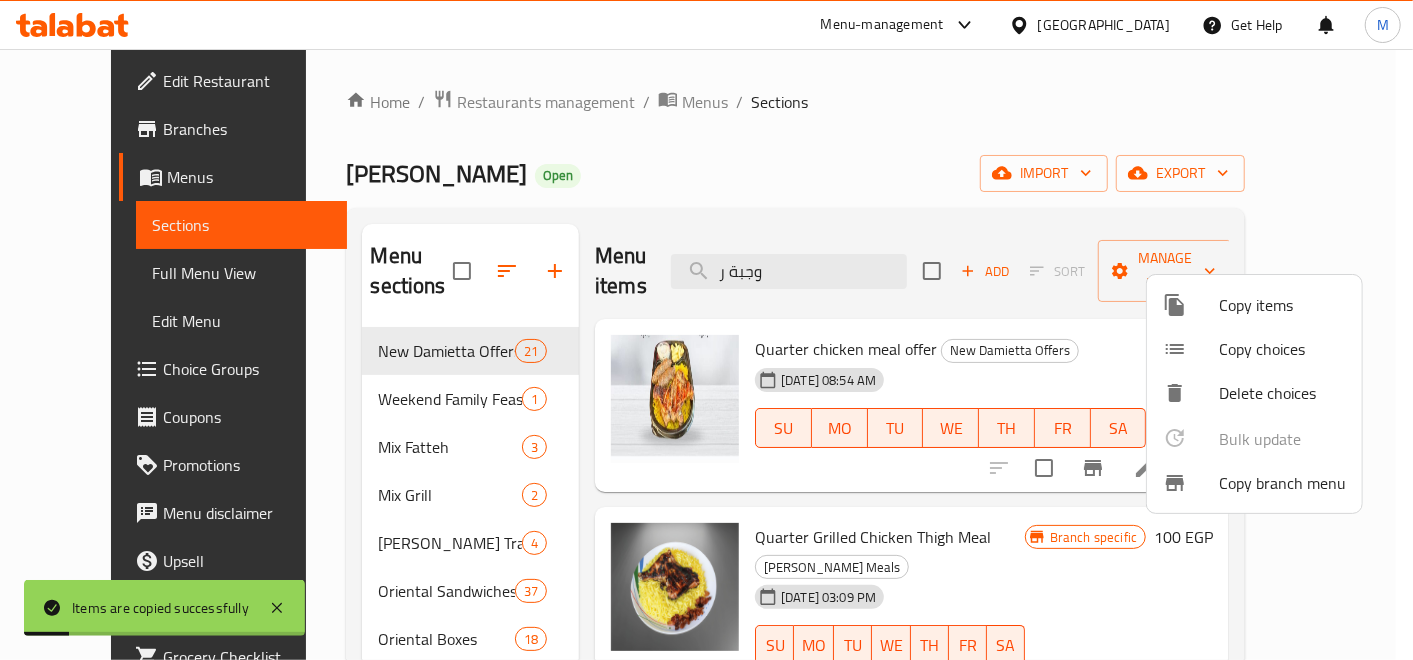 click at bounding box center (706, 330) 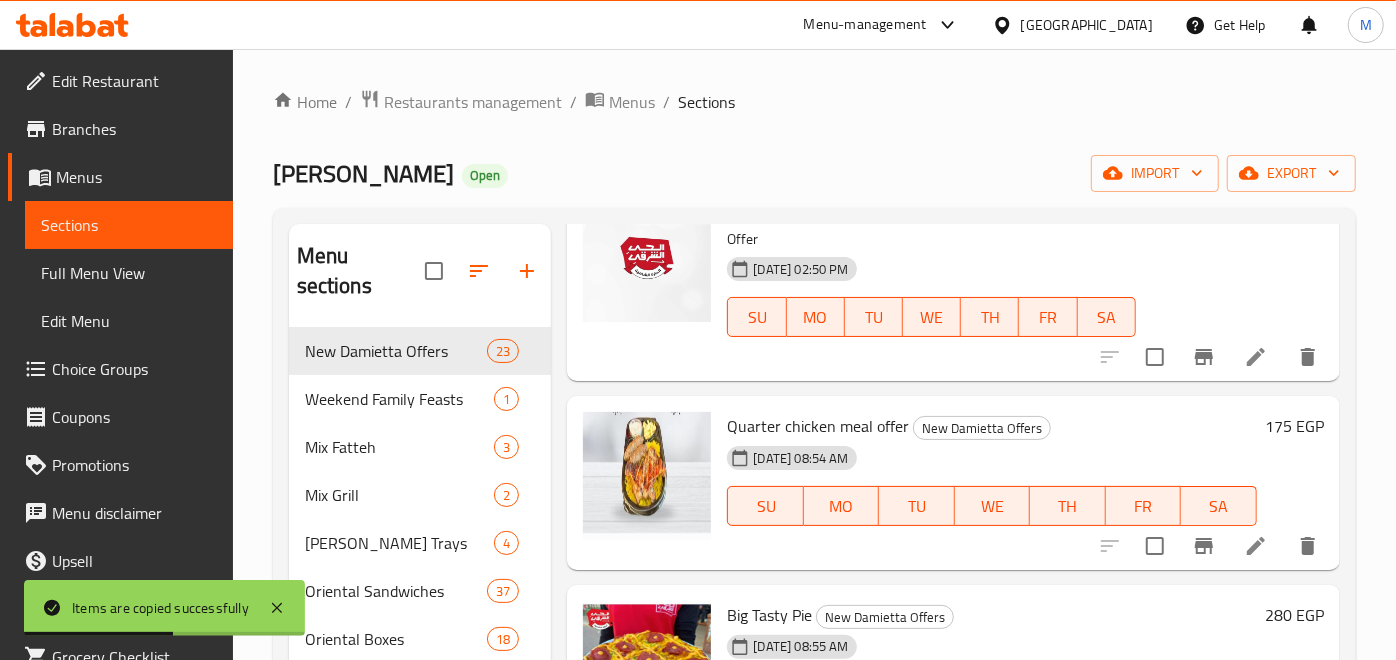 scroll, scrollTop: 222, scrollLeft: 0, axis: vertical 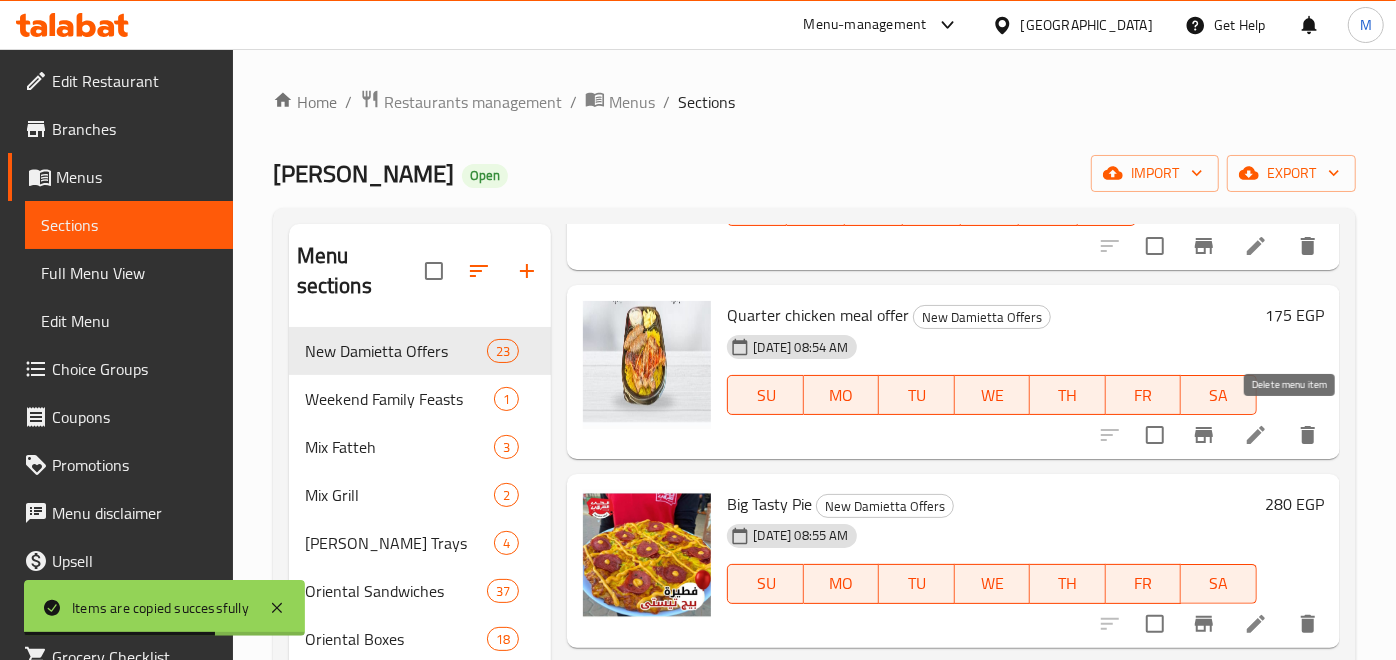 click 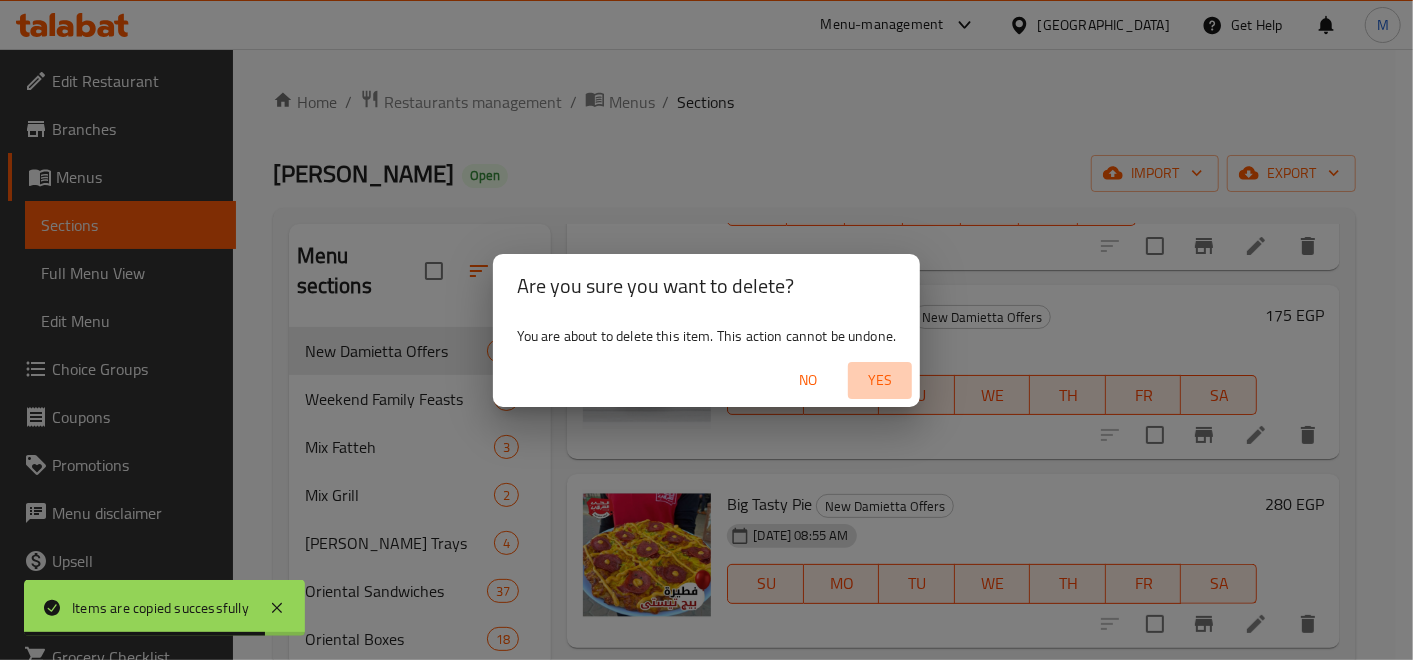 click on "Yes" at bounding box center [880, 380] 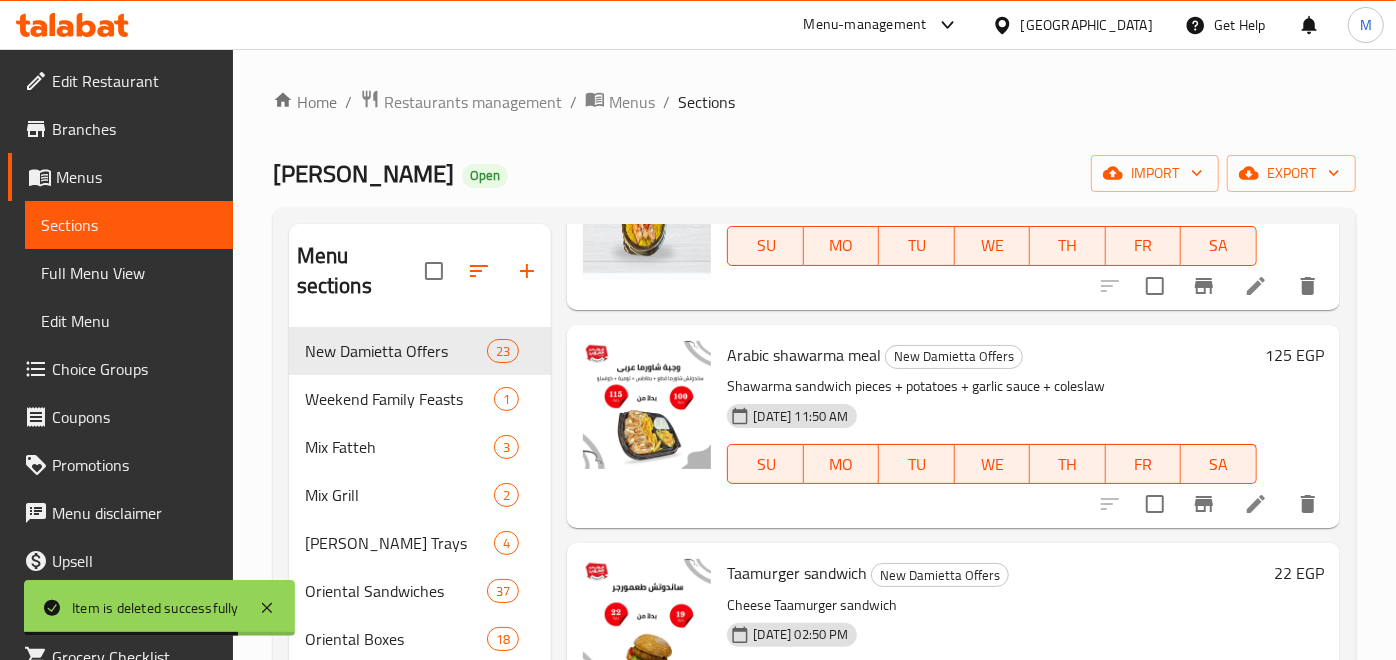 scroll, scrollTop: 1000, scrollLeft: 0, axis: vertical 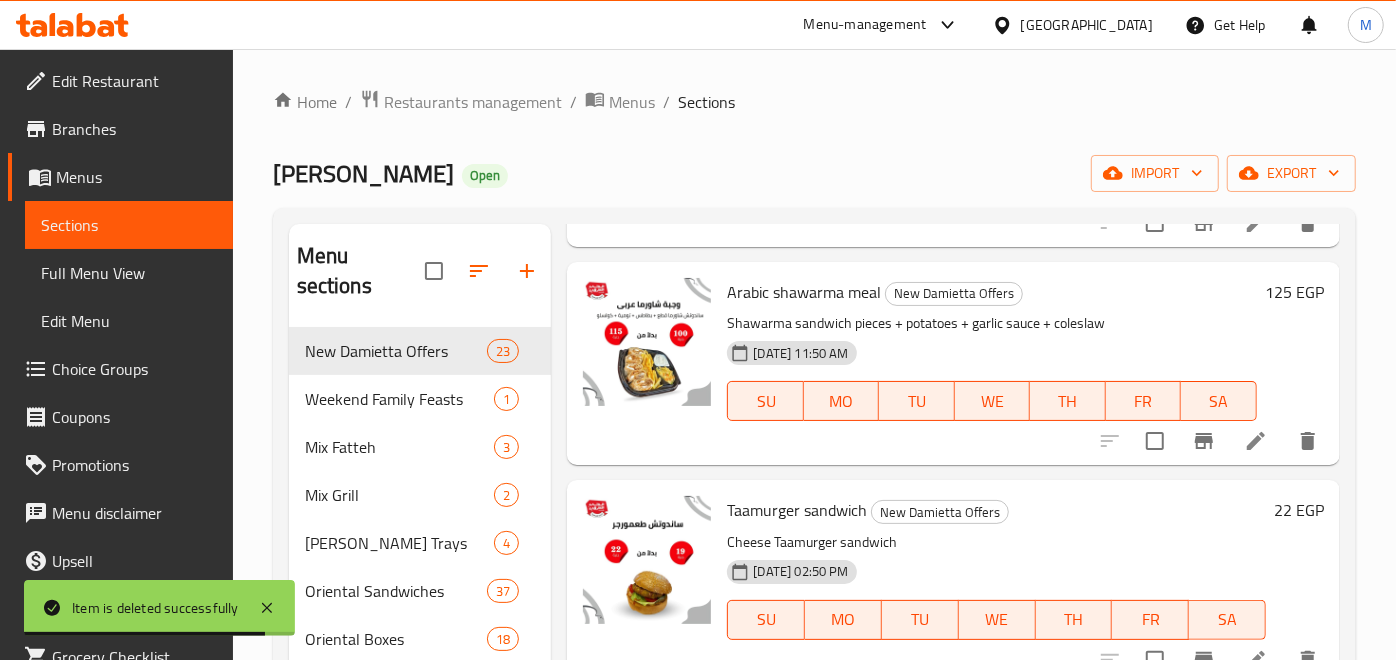 click on "Arabic shawarma meal   New Damietta Offers Shawarma sandwich pieces + potatoes + garlic sauce + coleslaw 10-07-2025 11:50 AM SU MO TU WE TH FR SA" at bounding box center [991, 363] 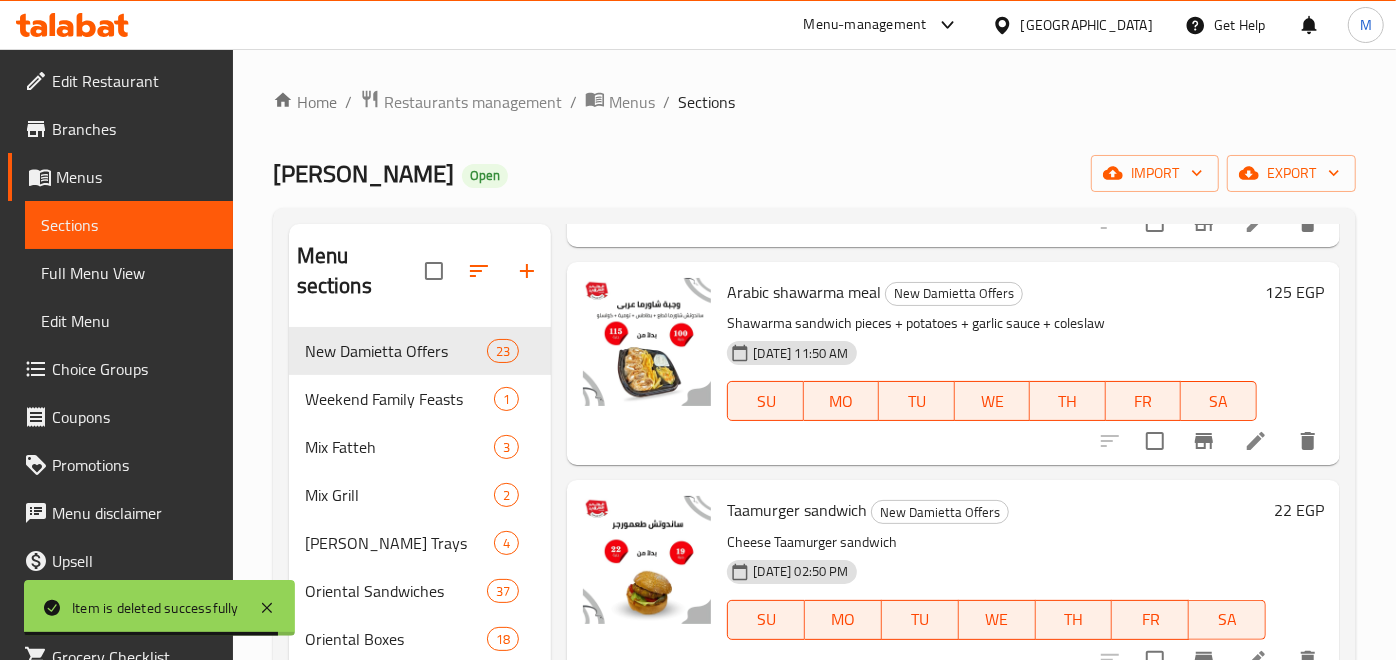 click on "Arabic shawarma meal" at bounding box center [804, 292] 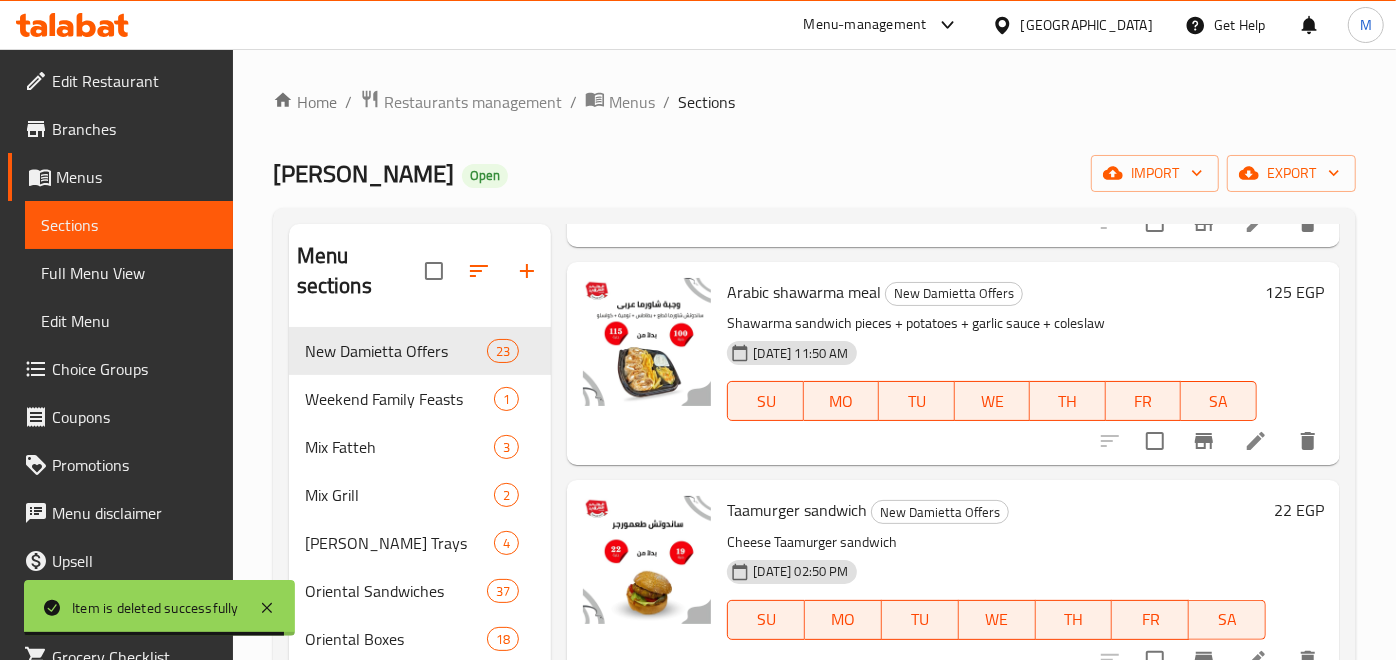 click on "Arabic shawarma meal" at bounding box center (804, 292) 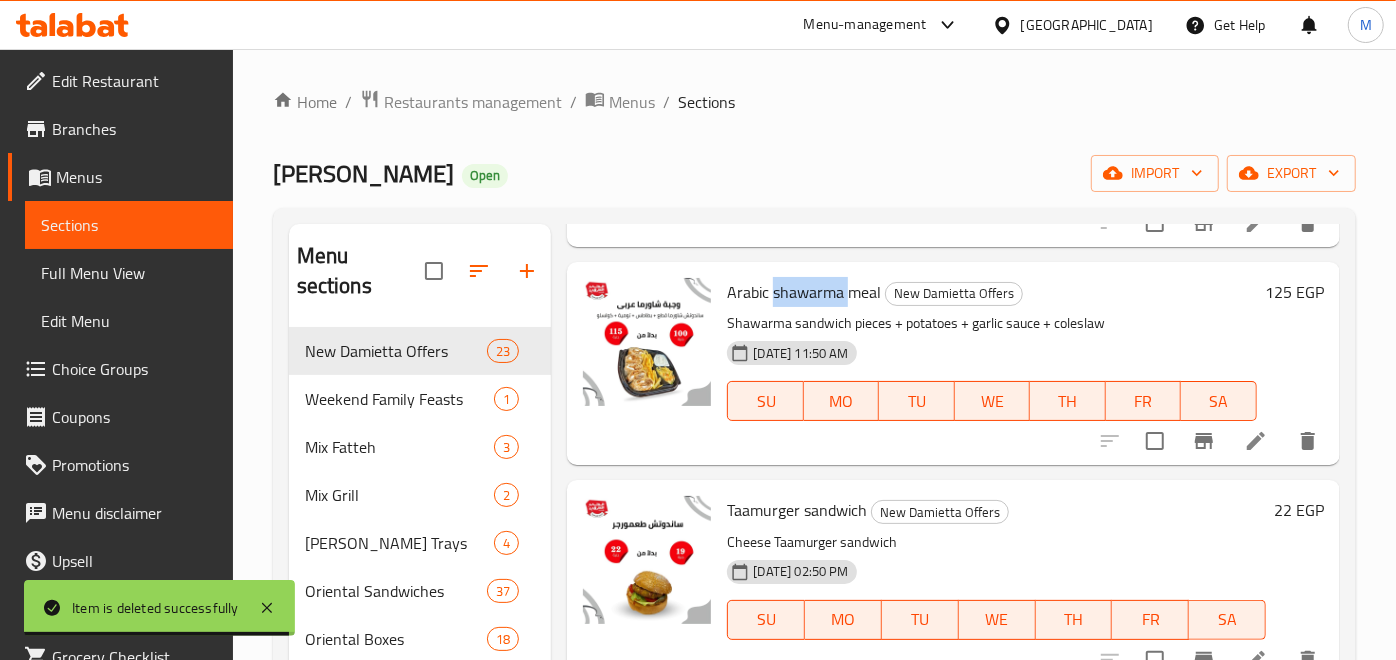 click on "Arabic shawarma meal" at bounding box center [804, 292] 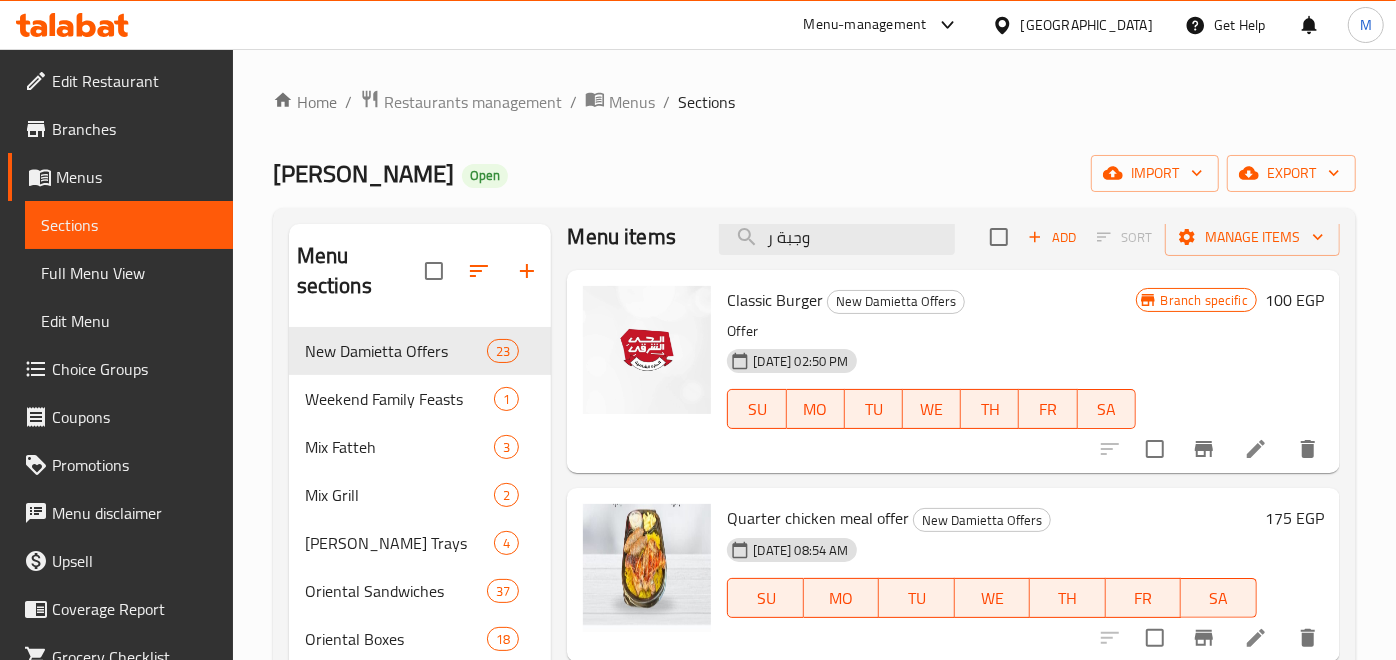 scroll, scrollTop: 0, scrollLeft: 0, axis: both 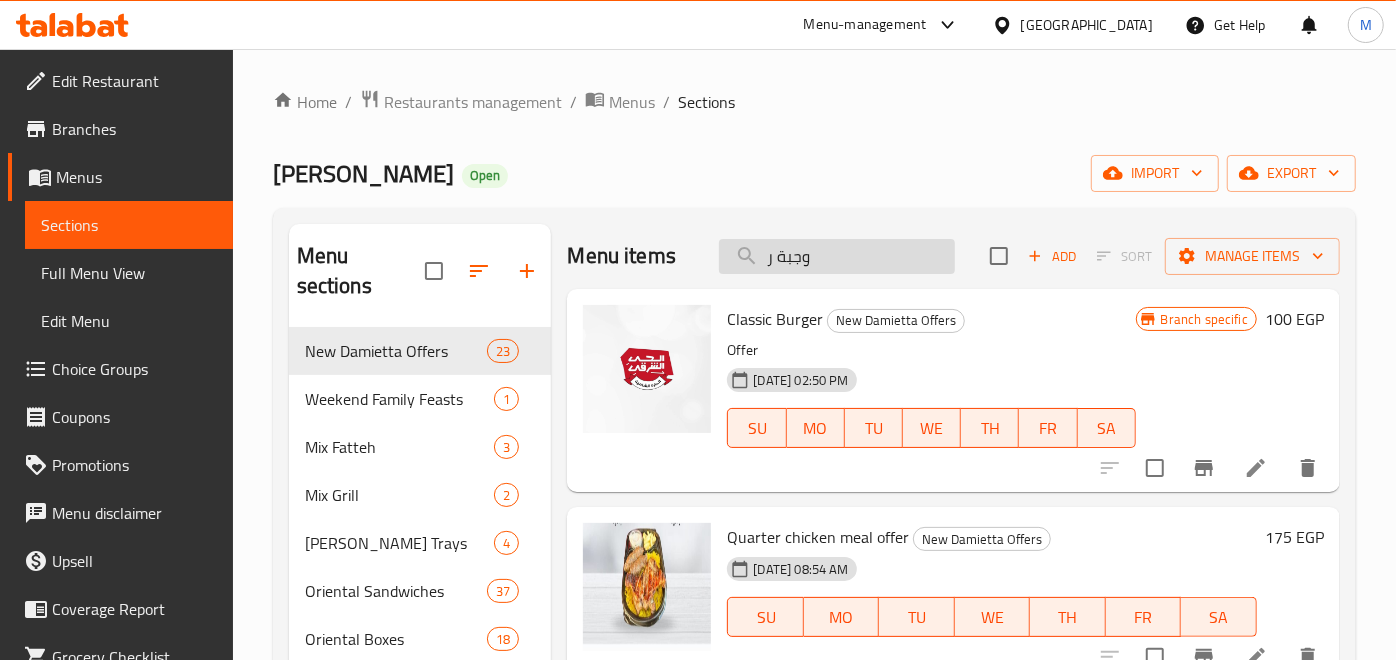 click on "وجبة ر" at bounding box center (837, 256) 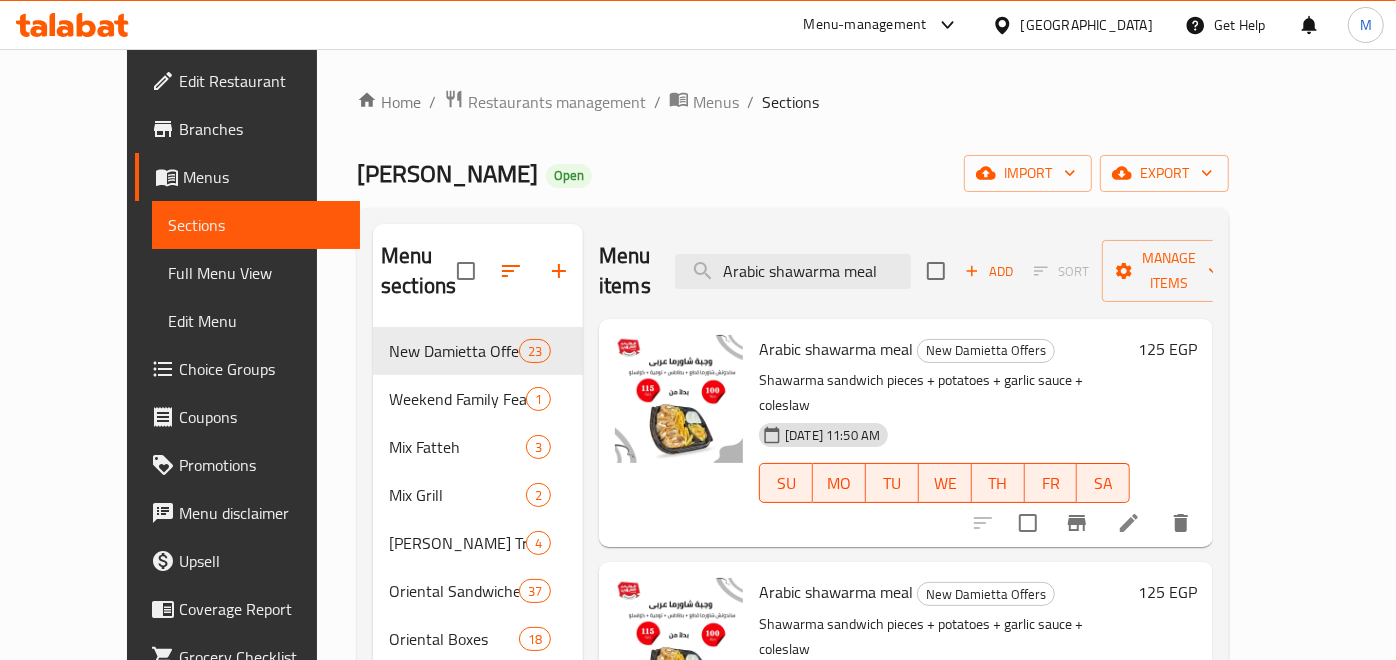 scroll, scrollTop: 111, scrollLeft: 0, axis: vertical 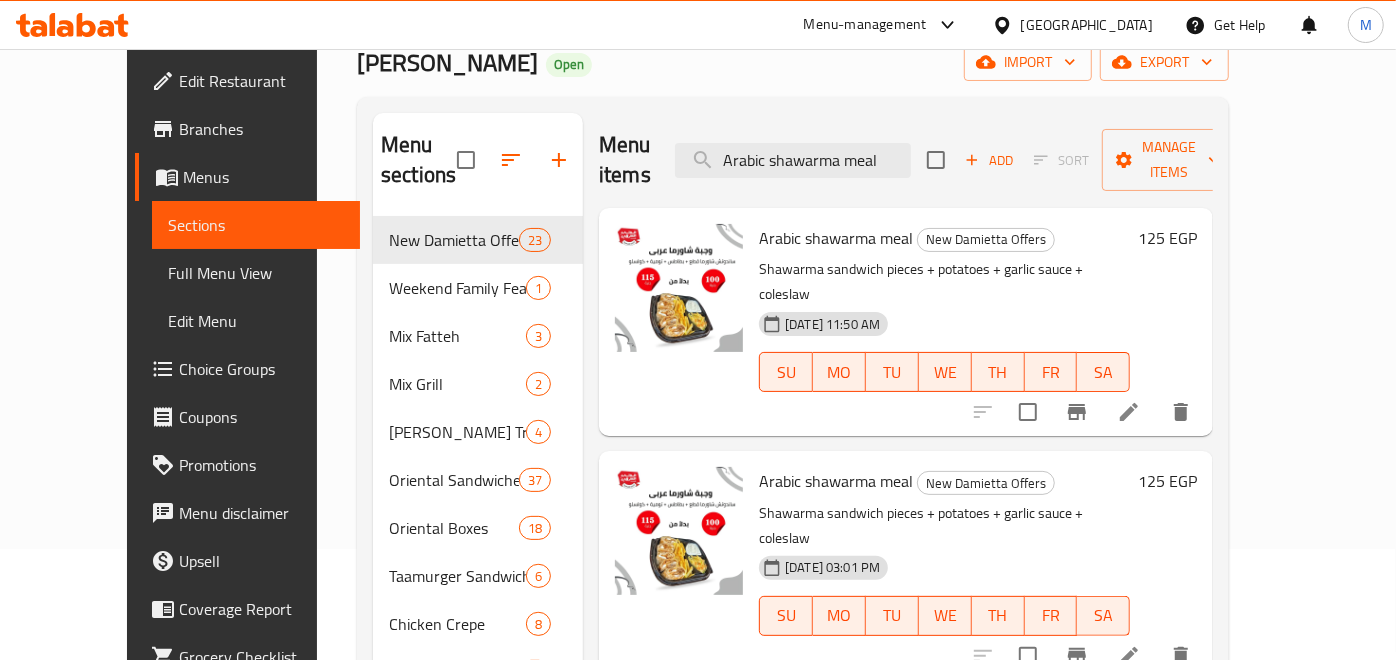 click on "Menu items Arabic shawarma meal Add Sort Manage items Arabic shawarma meal   New Damietta Offers Shawarma sandwich pieces + potatoes + garlic sauce + coleslaw 10-07-2025 11:50 AM SU MO TU WE TH FR SA 125   EGP Arabic shawarma meal   New Damietta Offers Shawarma sandwich pieces + potatoes + garlic sauce + coleslaw 06-11-2024 03:01 PM SU MO TU WE TH FR SA 125   EGP" at bounding box center (898, 888) 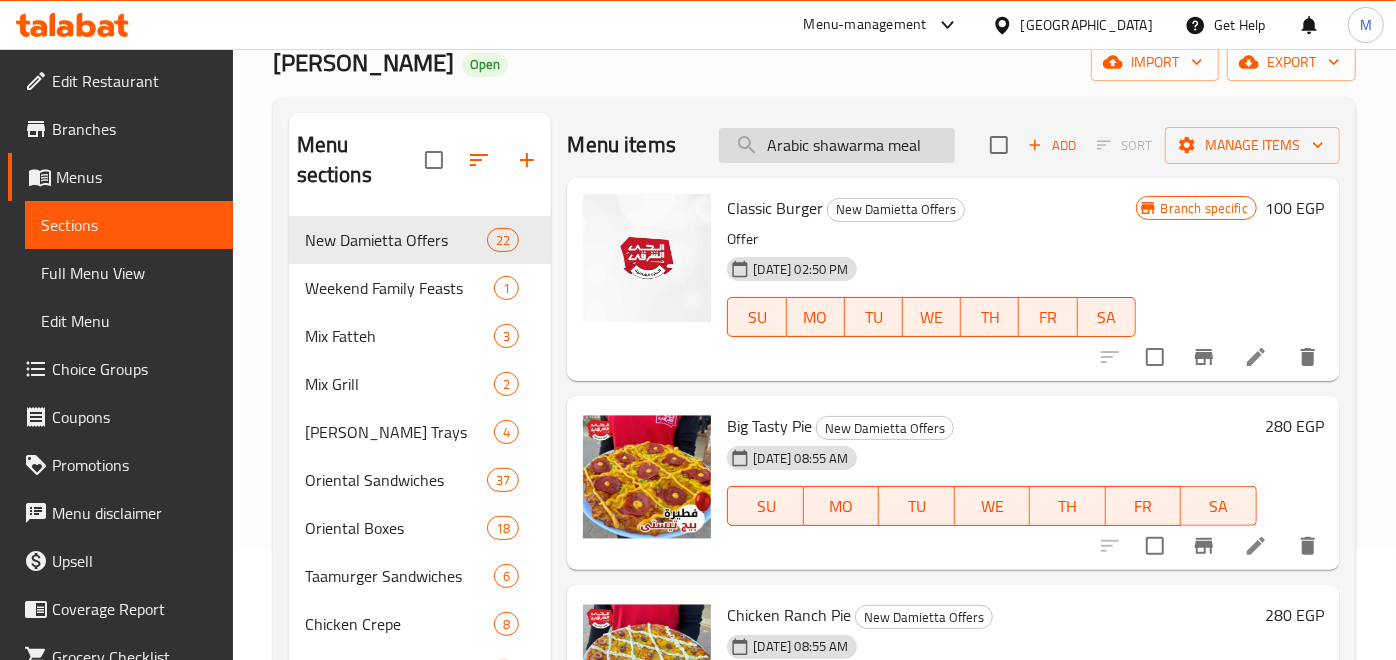 click on "Arabic shawarma meal" at bounding box center (837, 145) 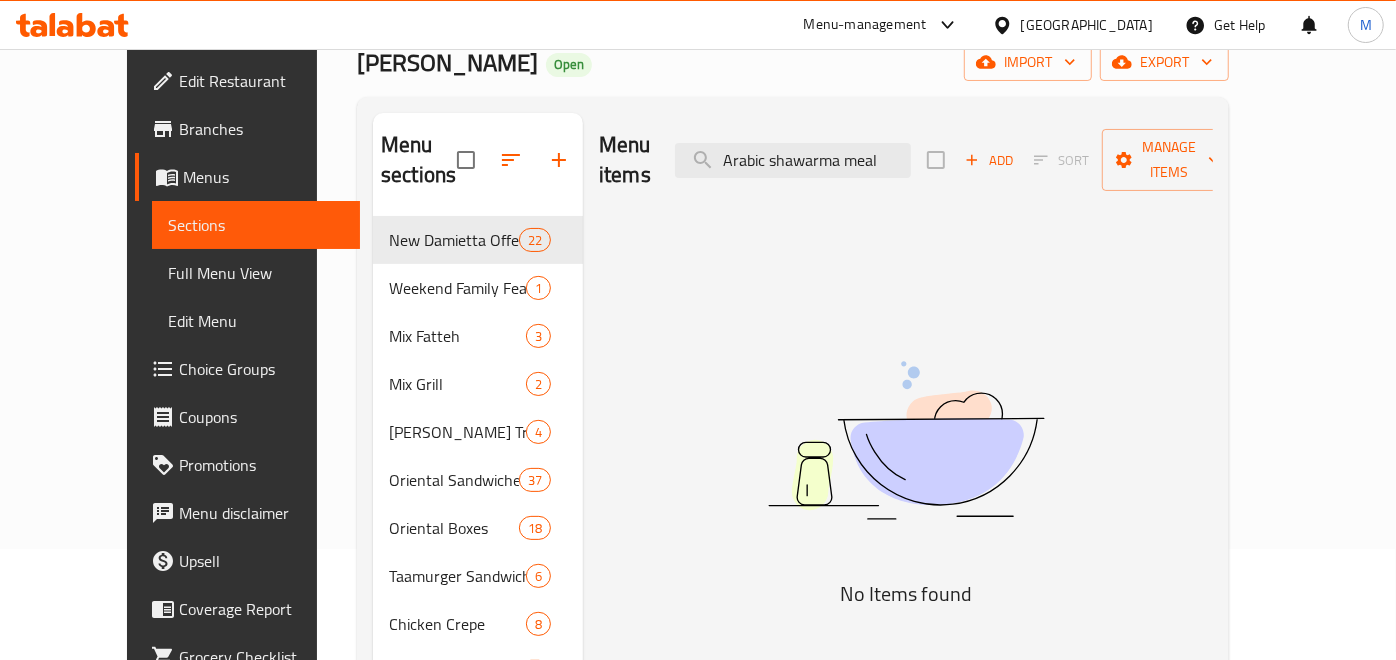 type on "Arabic shawarma meal" 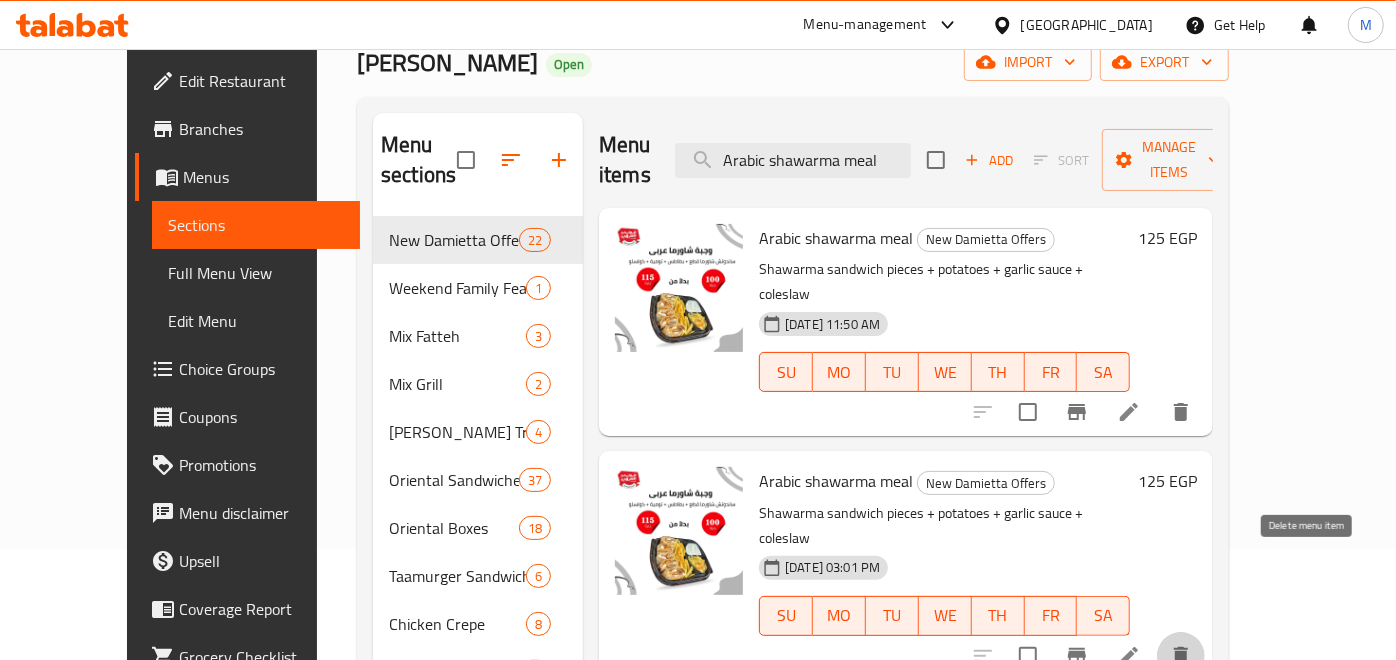 click 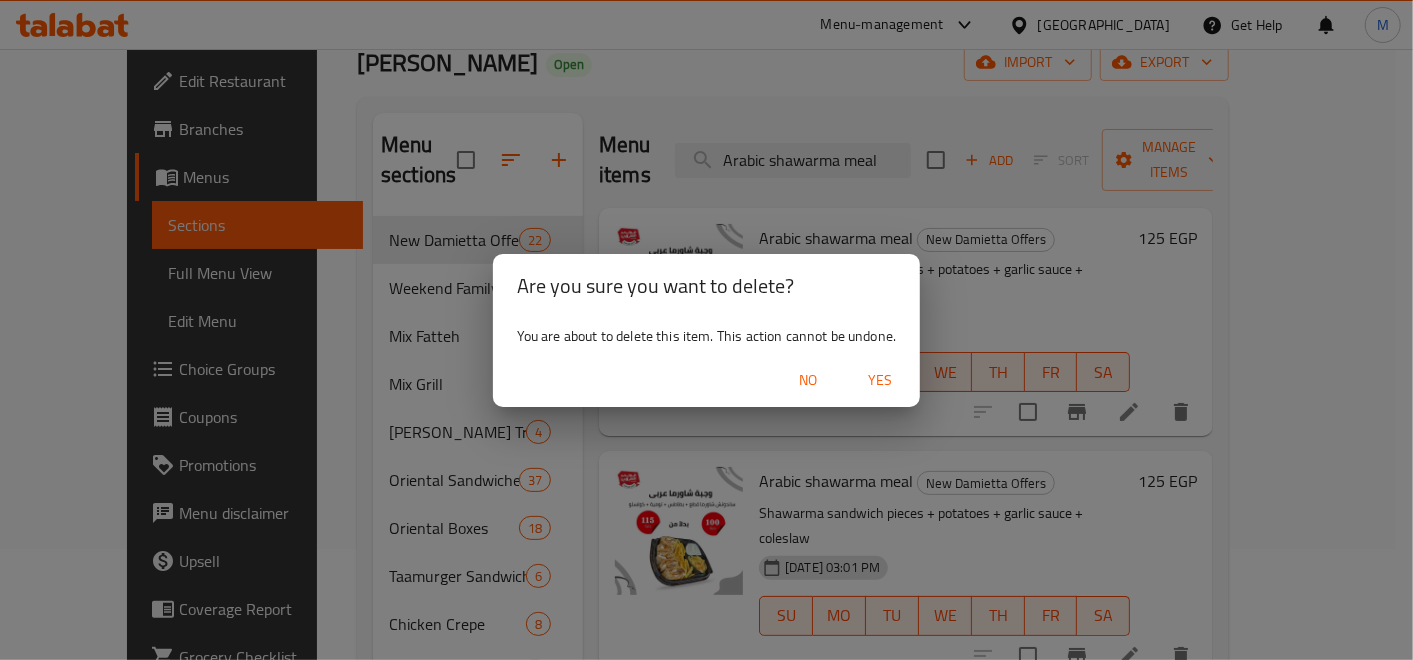 click on "Yes" at bounding box center (880, 380) 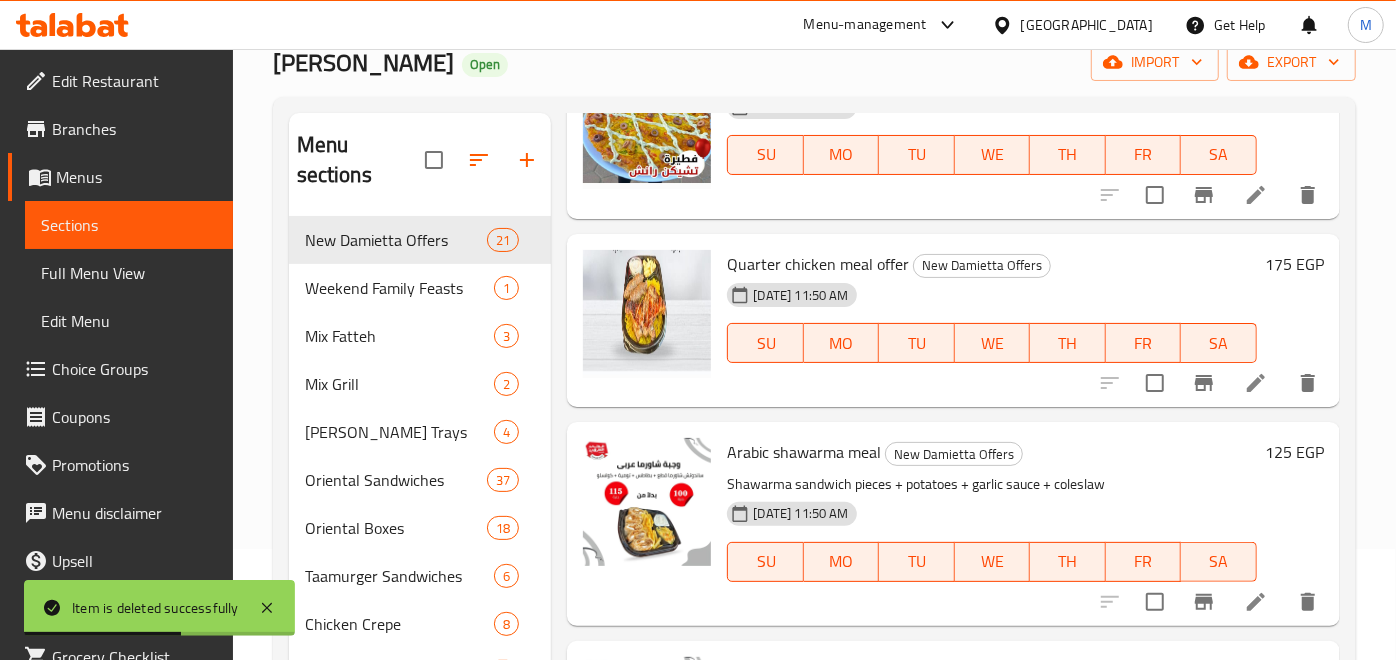 scroll, scrollTop: 555, scrollLeft: 0, axis: vertical 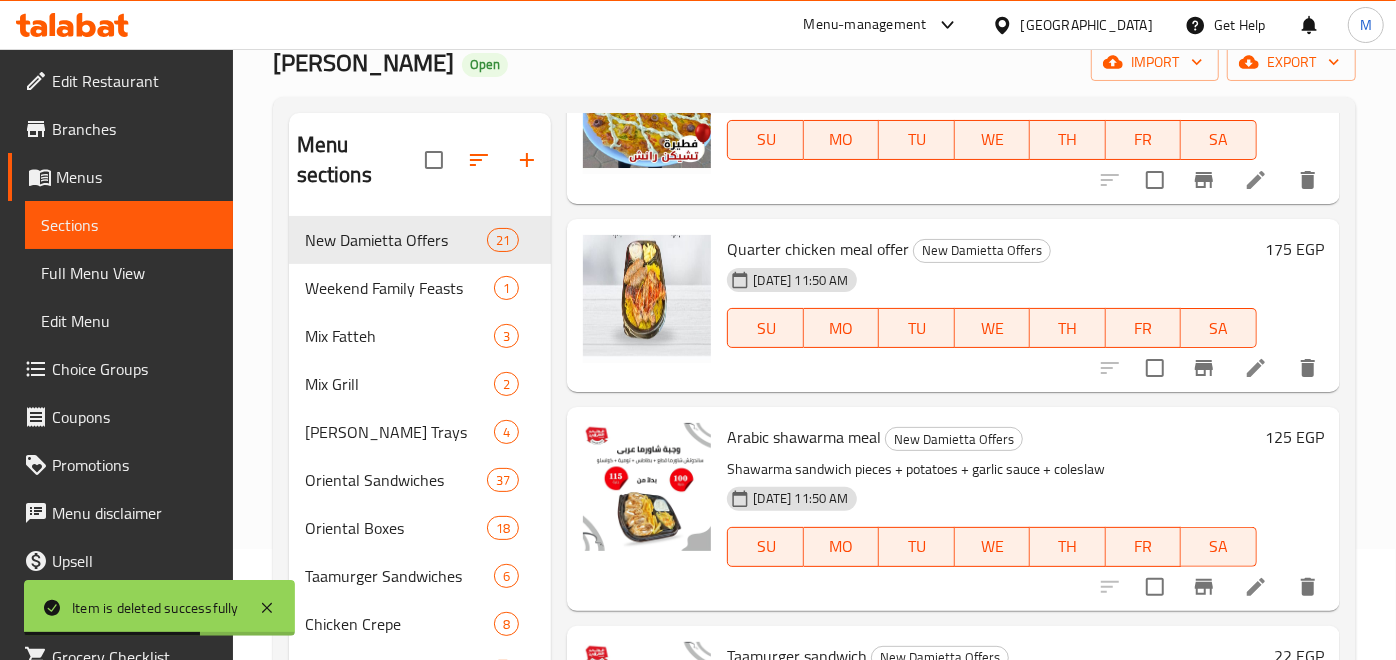 click on "175   EGP" at bounding box center (1294, 249) 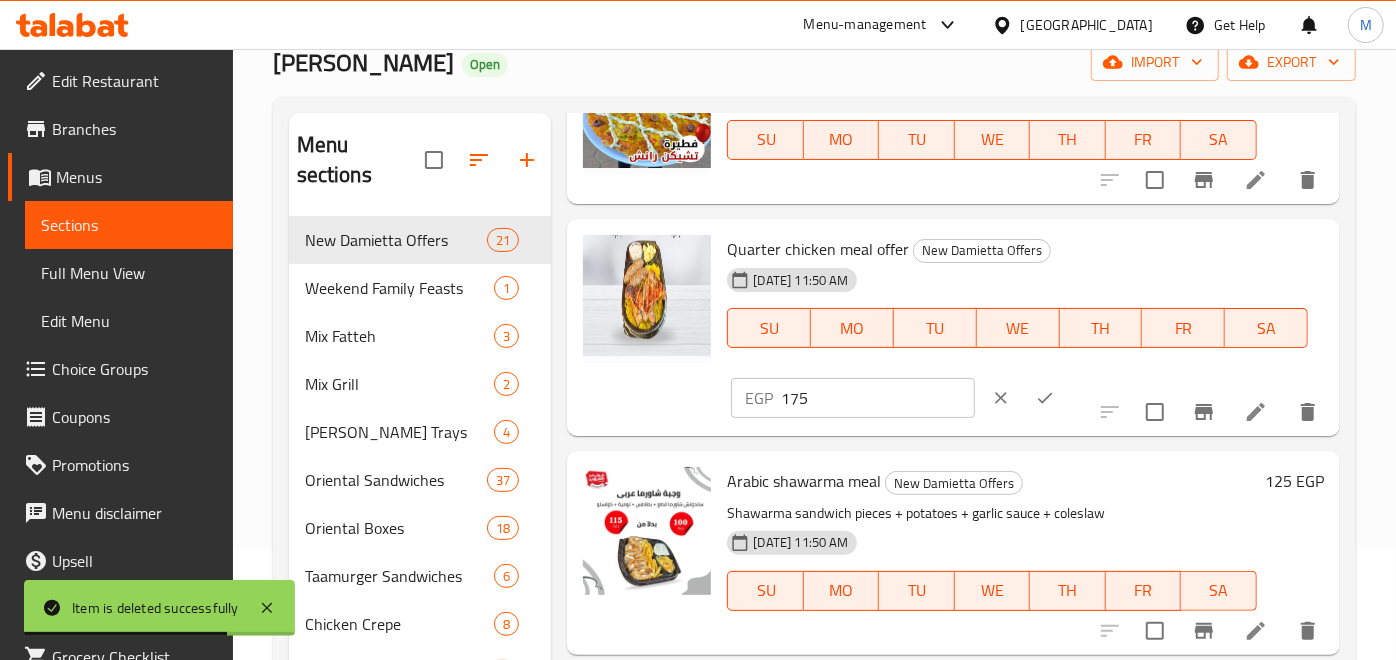 drag, startPoint x: 841, startPoint y: 408, endPoint x: 628, endPoint y: 392, distance: 213.6001 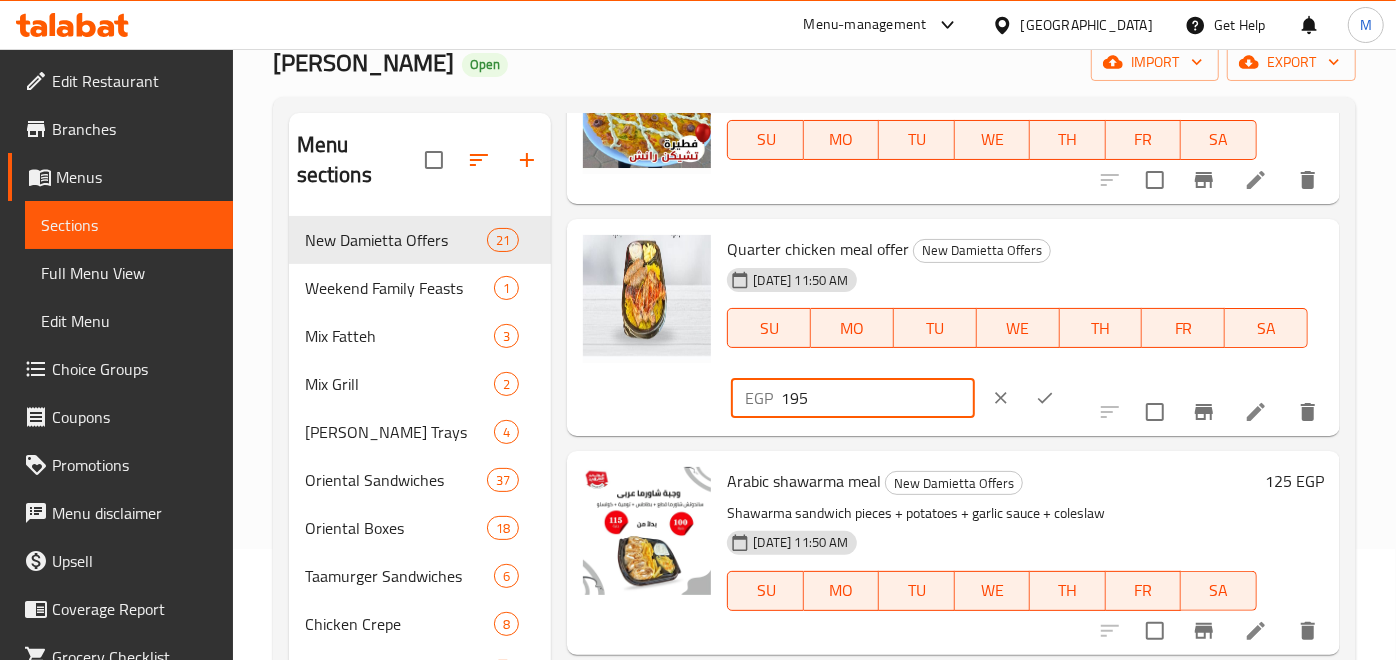 type on "195" 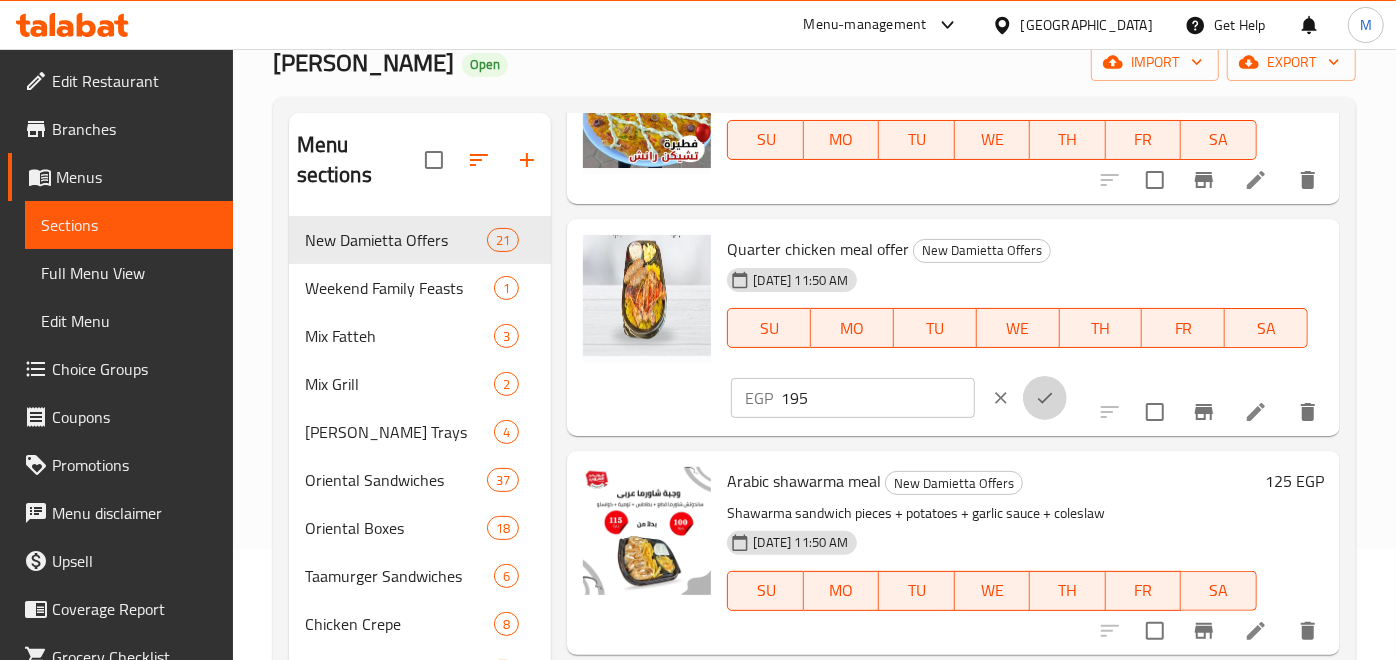 click 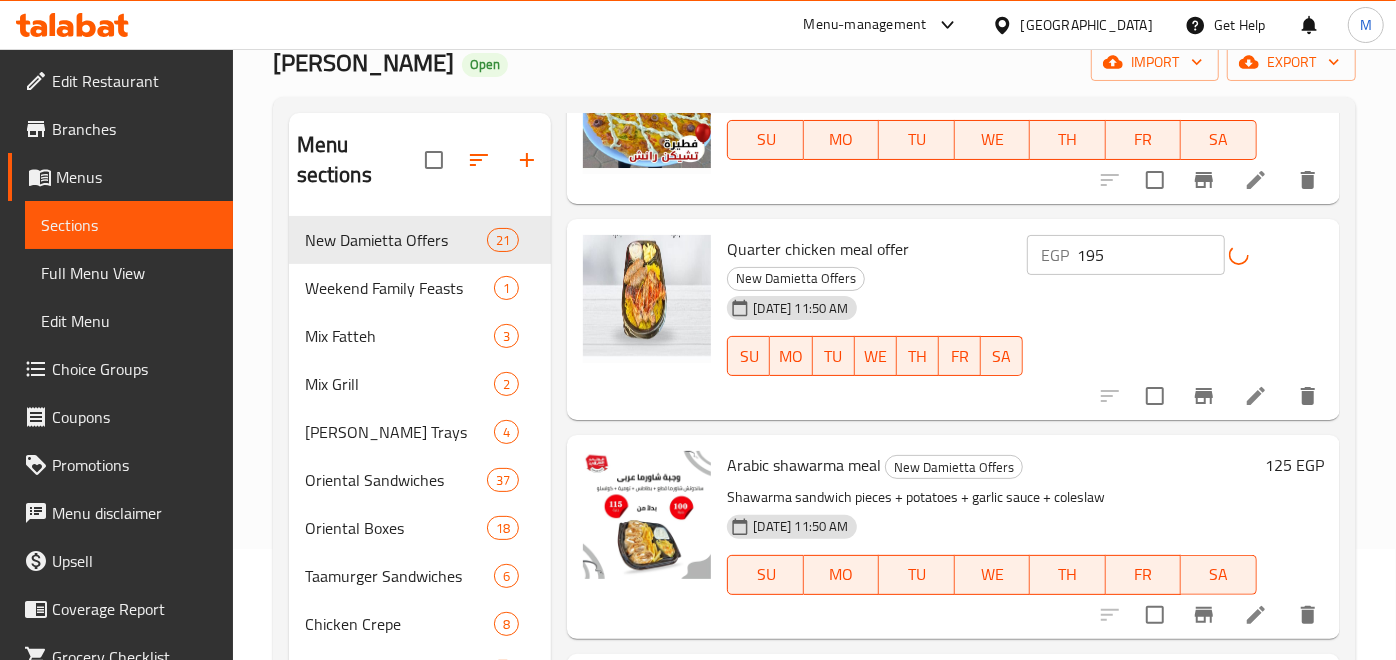 click on "125   EGP" at bounding box center [1294, 465] 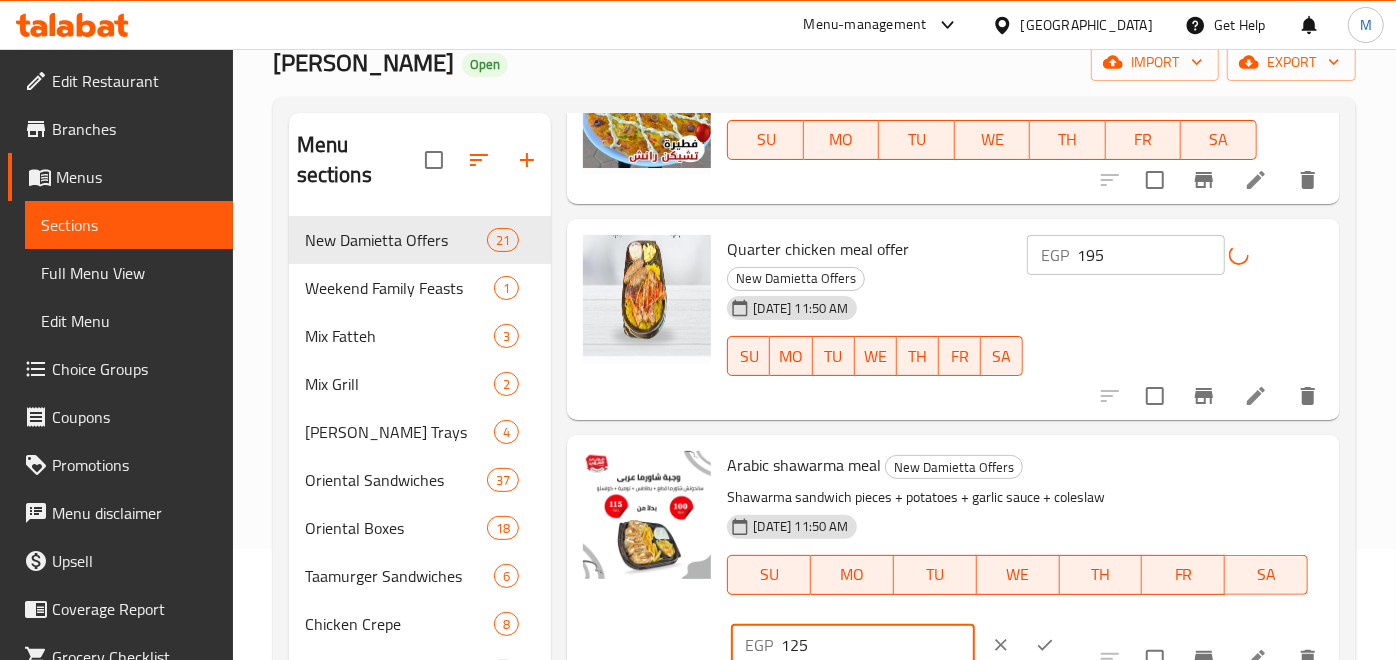 click on "125" at bounding box center [877, 645] 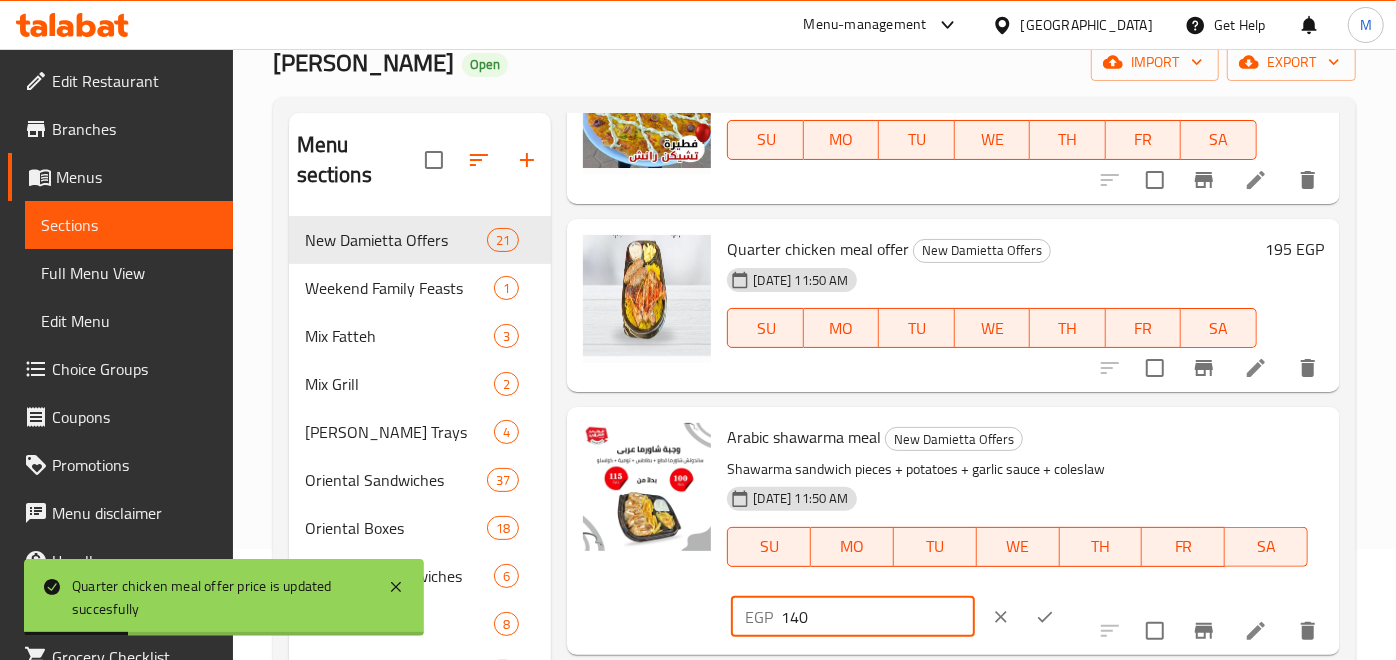 type on "140" 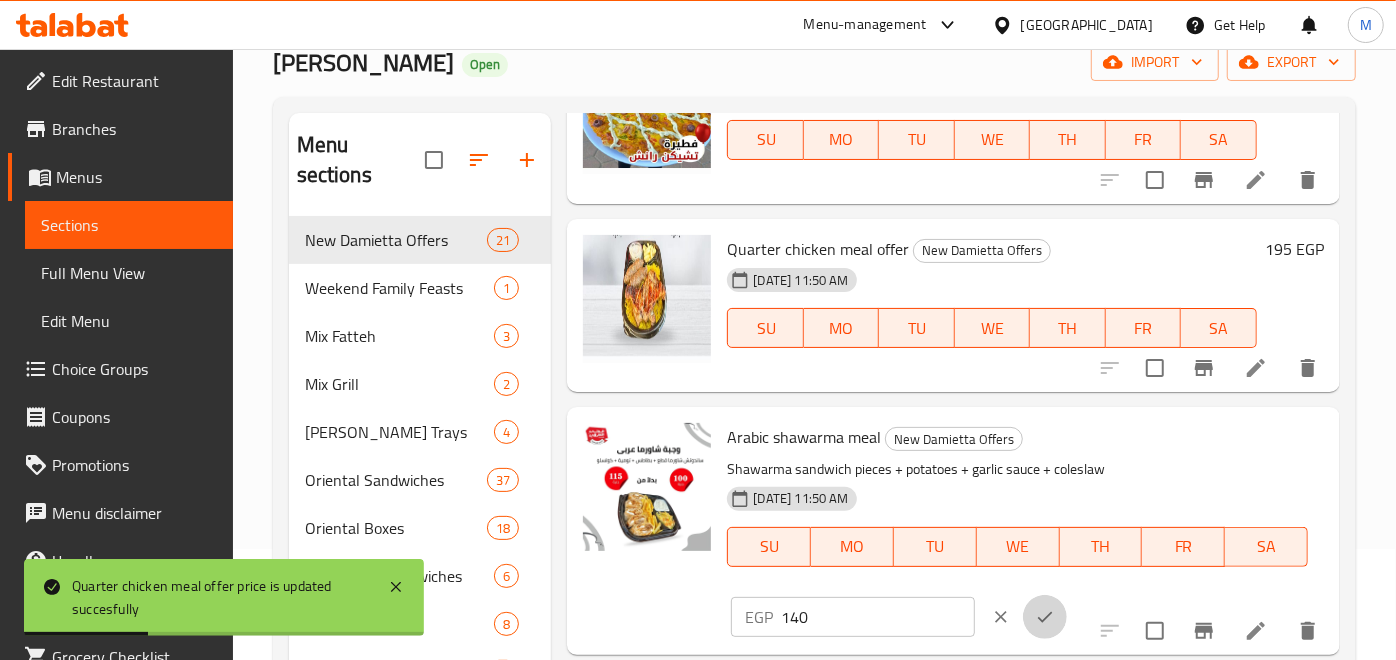 click 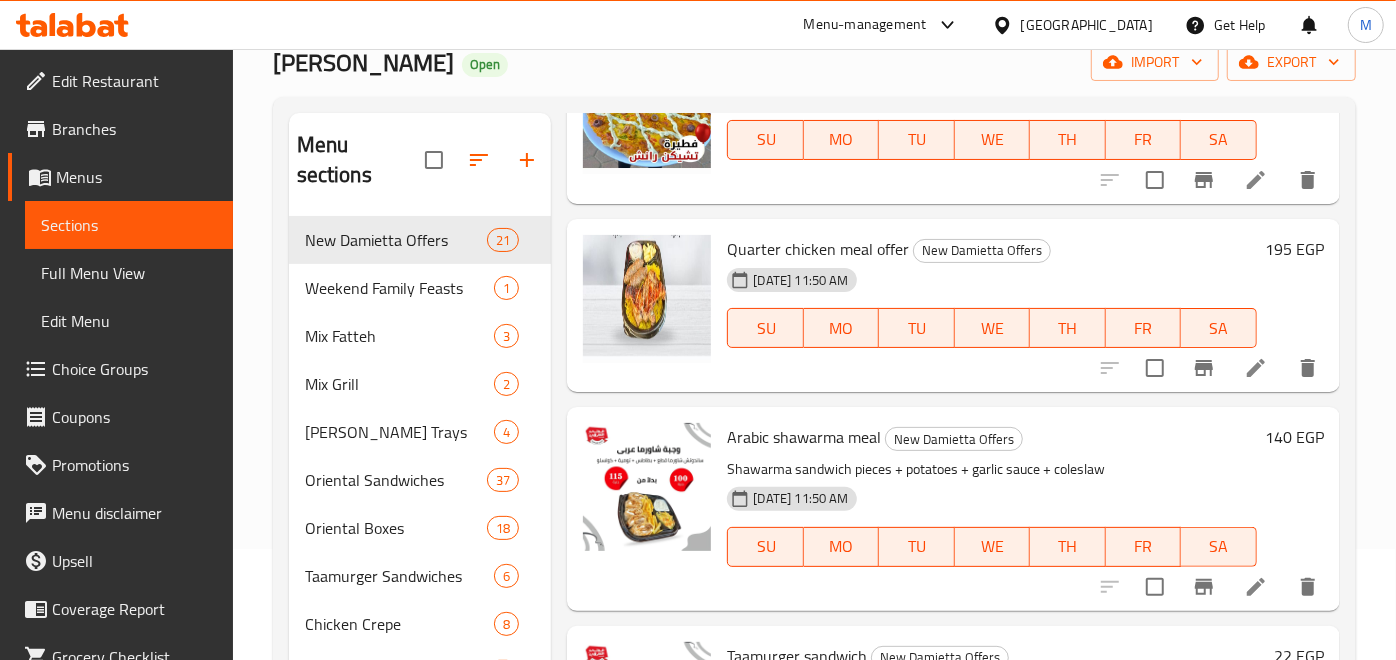 click 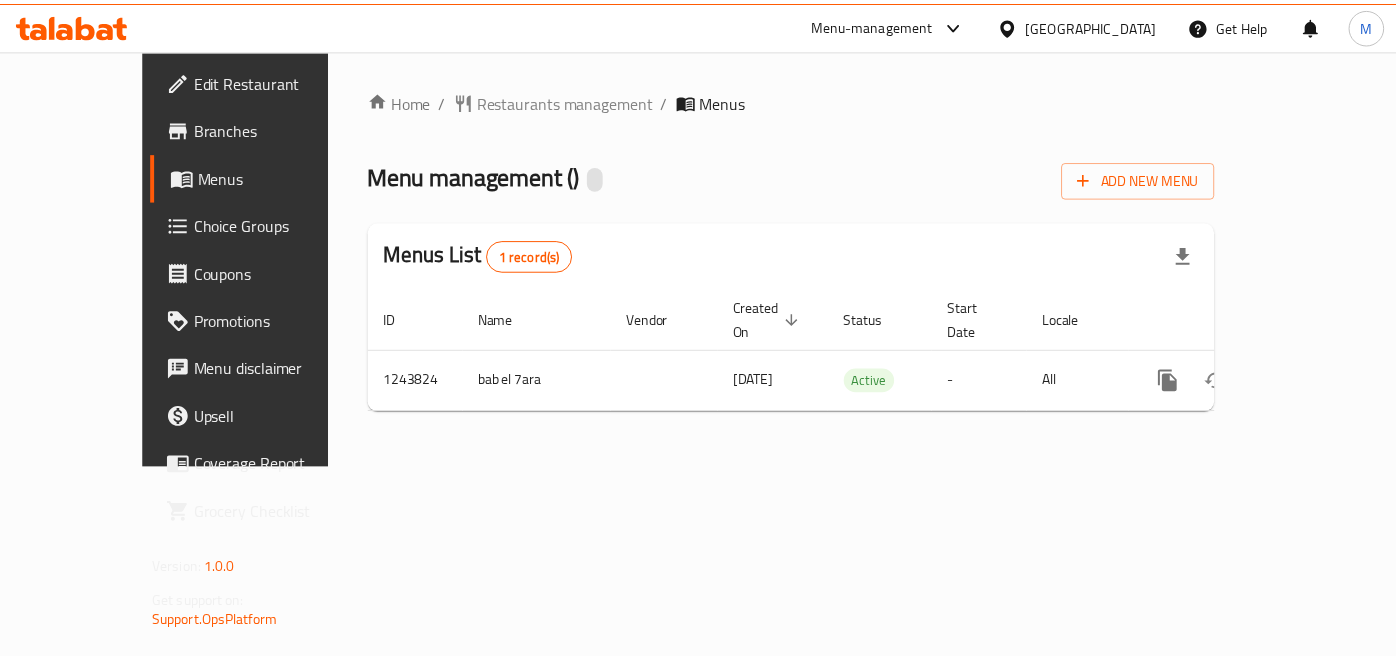 scroll, scrollTop: 0, scrollLeft: 0, axis: both 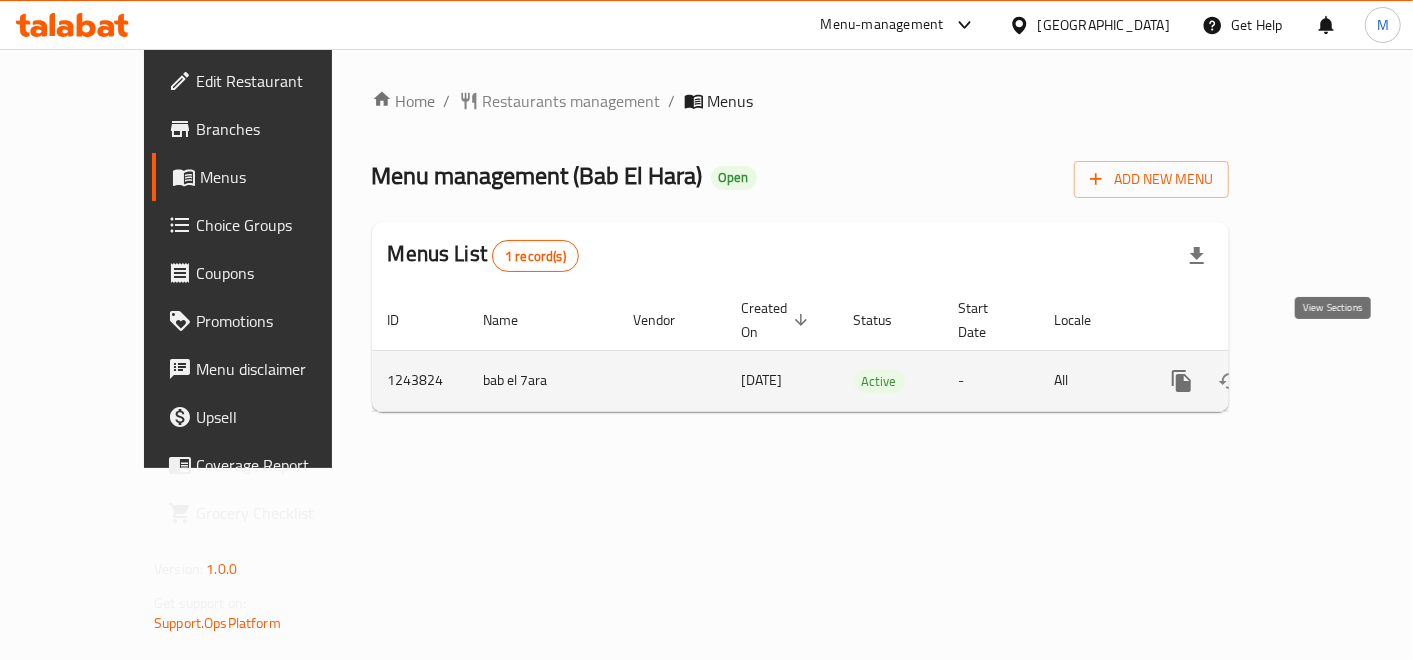 click 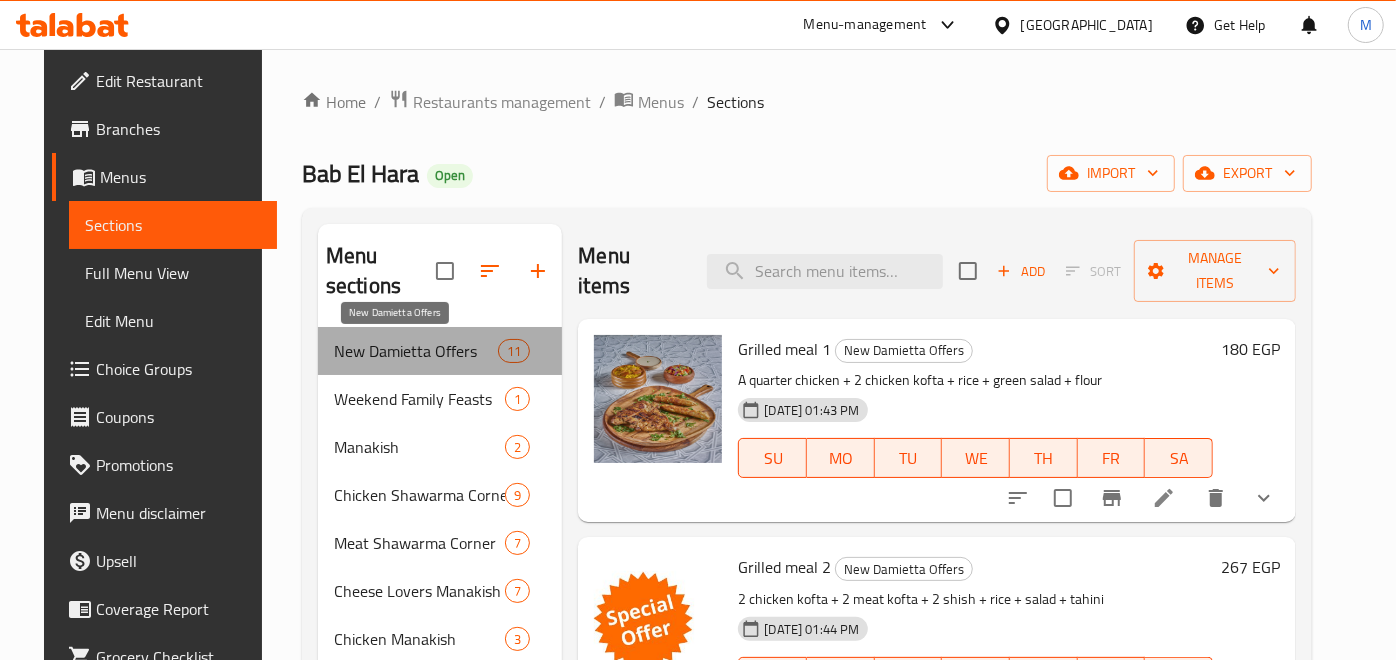 click on "New Damietta Offers" at bounding box center (416, 351) 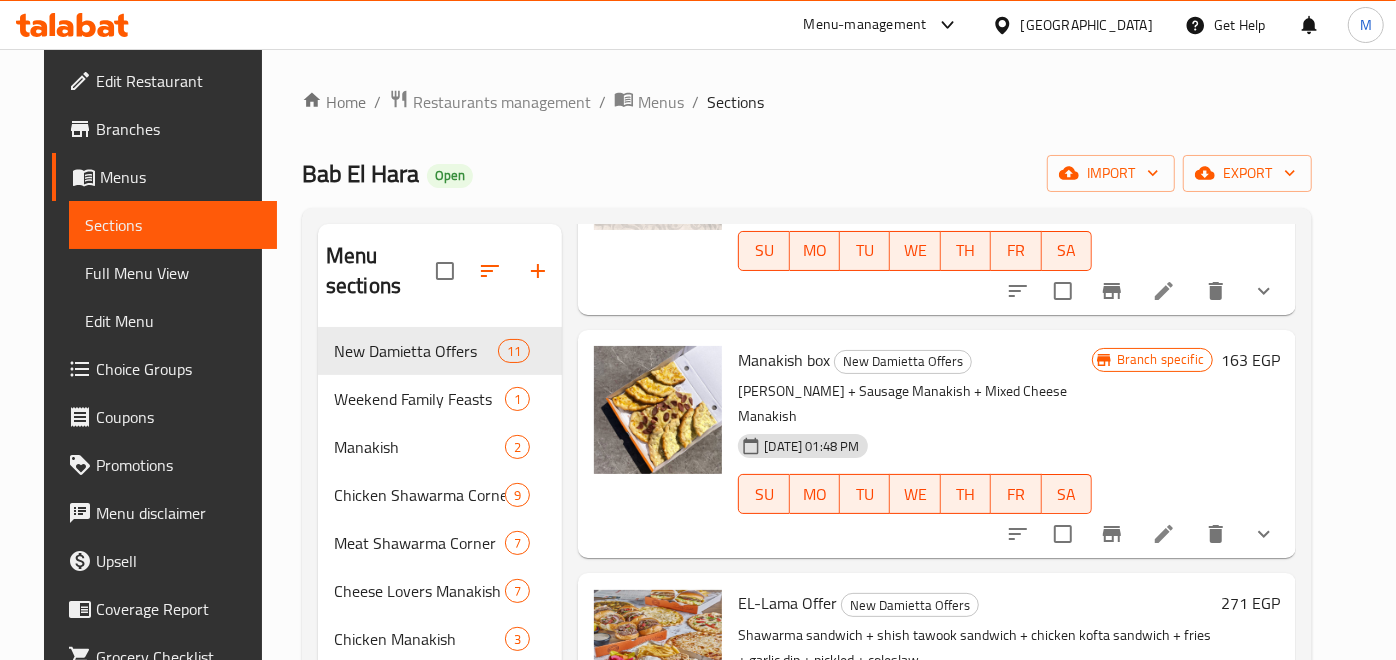 scroll, scrollTop: 1000, scrollLeft: 0, axis: vertical 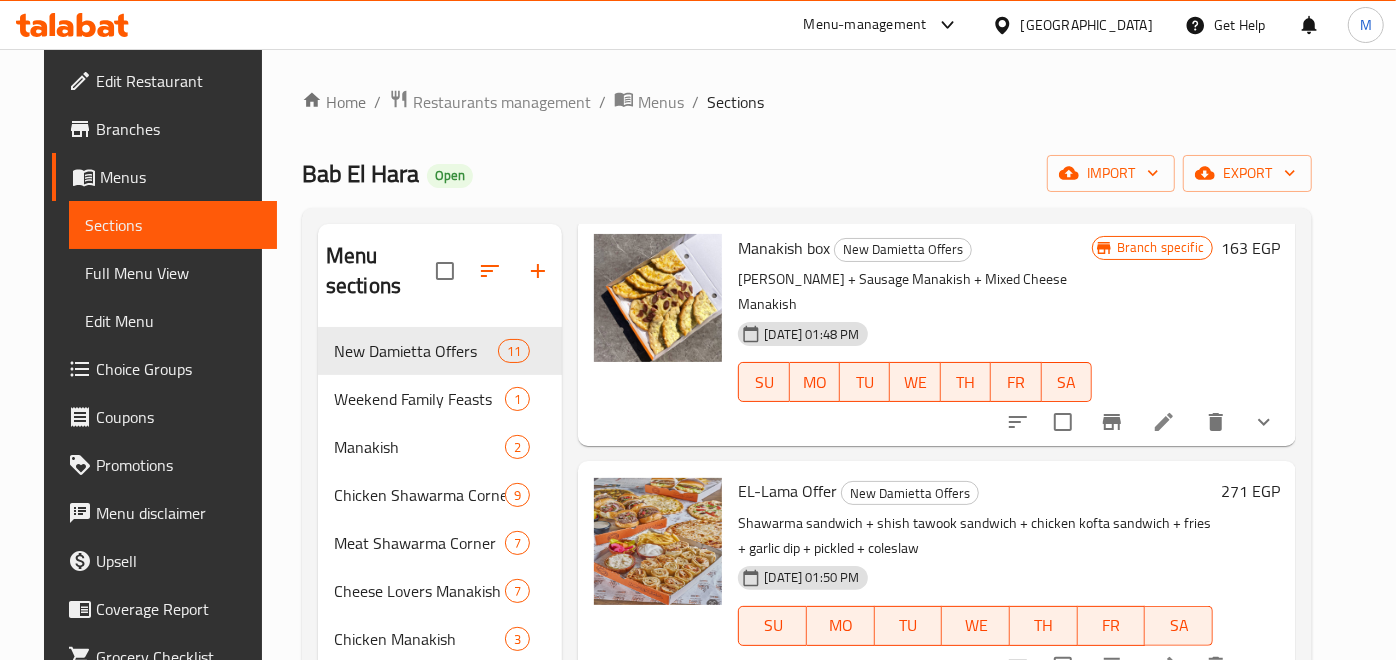 click on "271   EGP" at bounding box center [1250, 491] 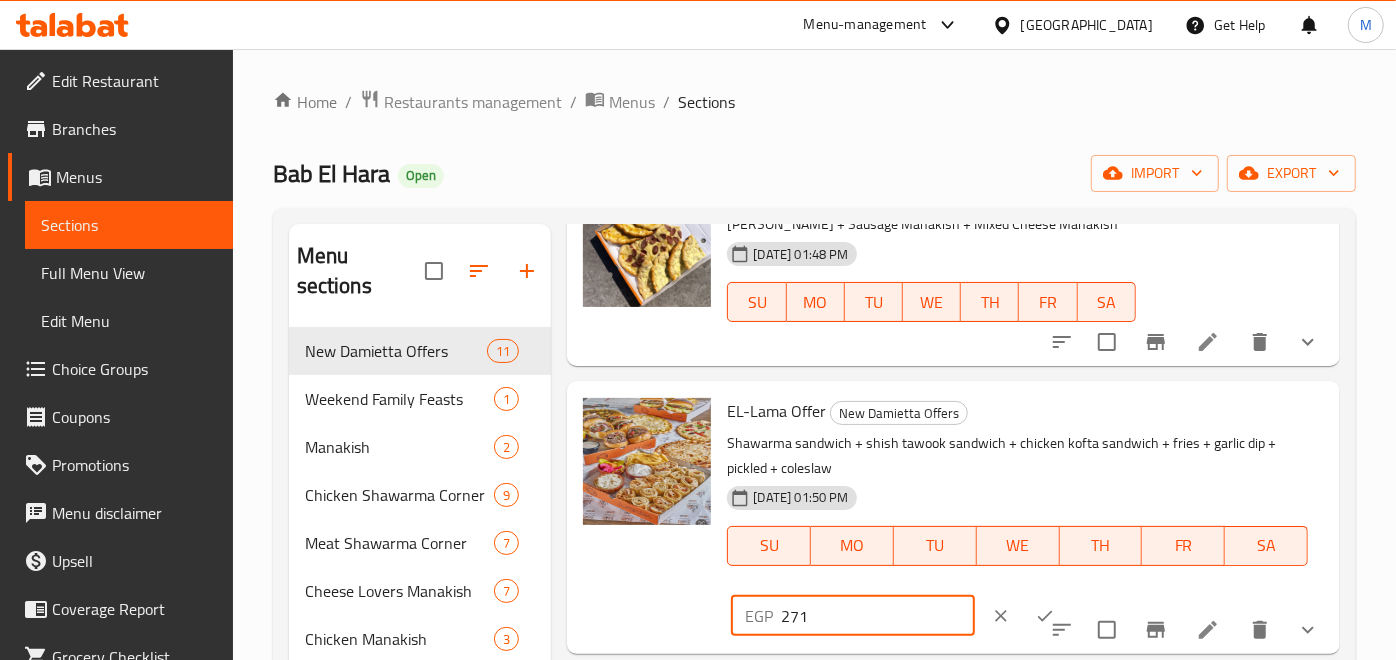 click on "271" at bounding box center (877, 616) 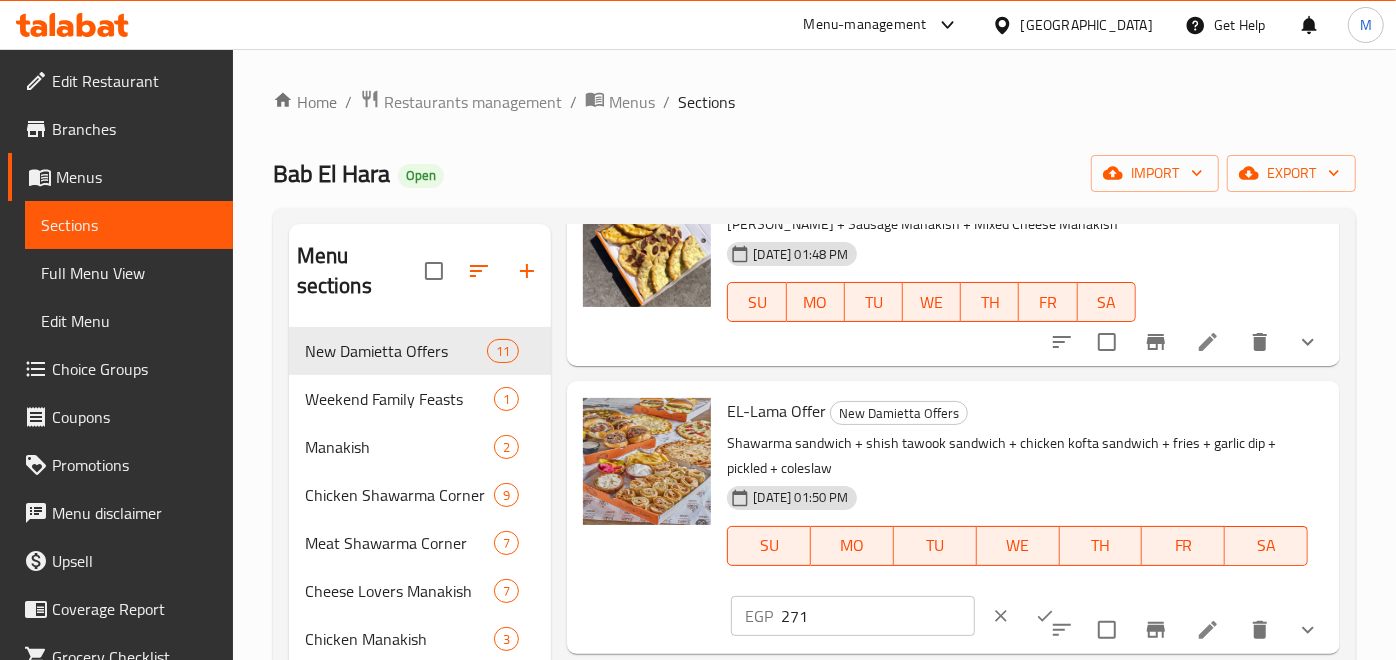 click on "EL-Lama Offer    New Damietta Offers" at bounding box center [1017, 411] 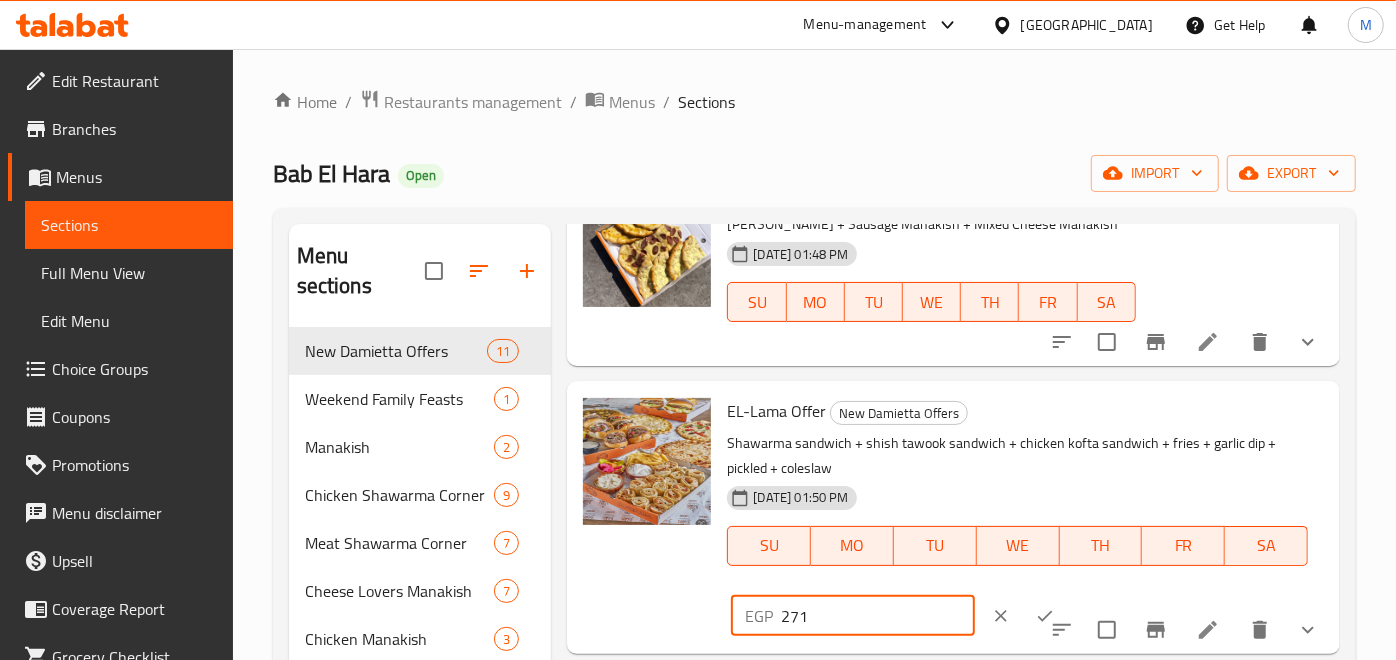 click on "271" at bounding box center (877, 616) 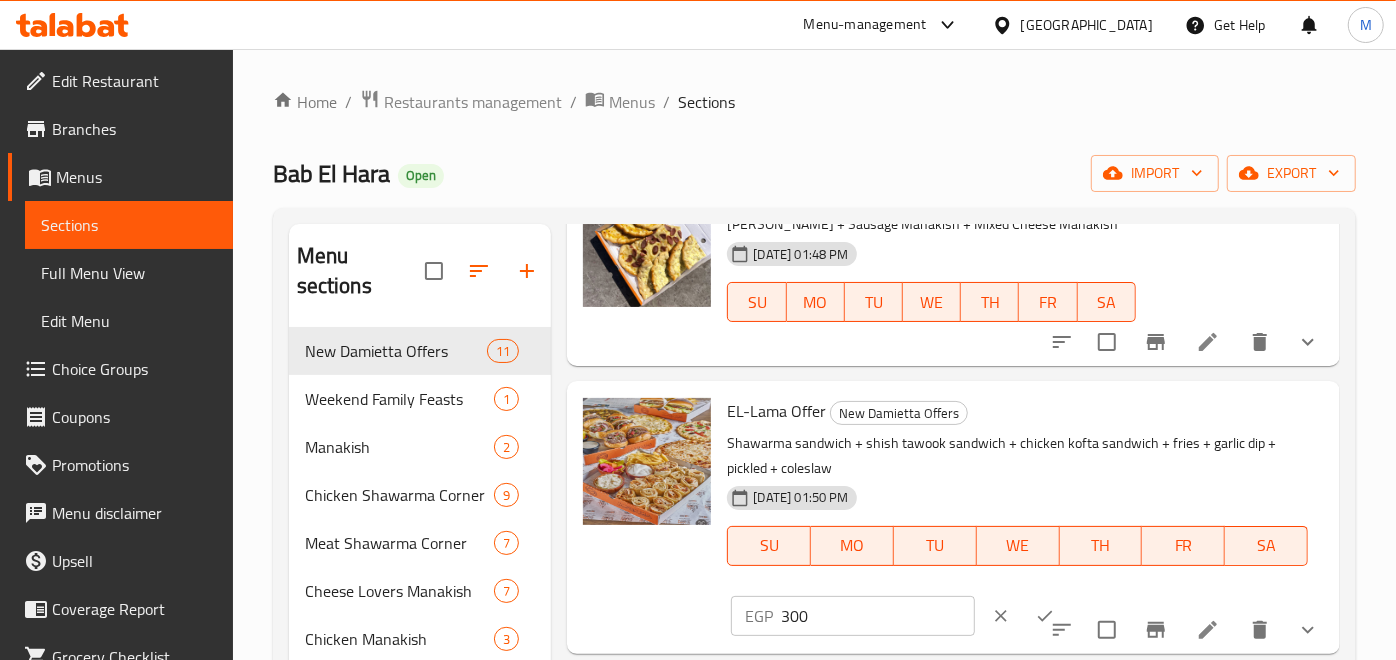 click on "Shawarma sandwich + shish tawook sandwich + chicken kofta sandwich + fries + garlic dip + pickled  + coleslaw" at bounding box center [1017, 456] 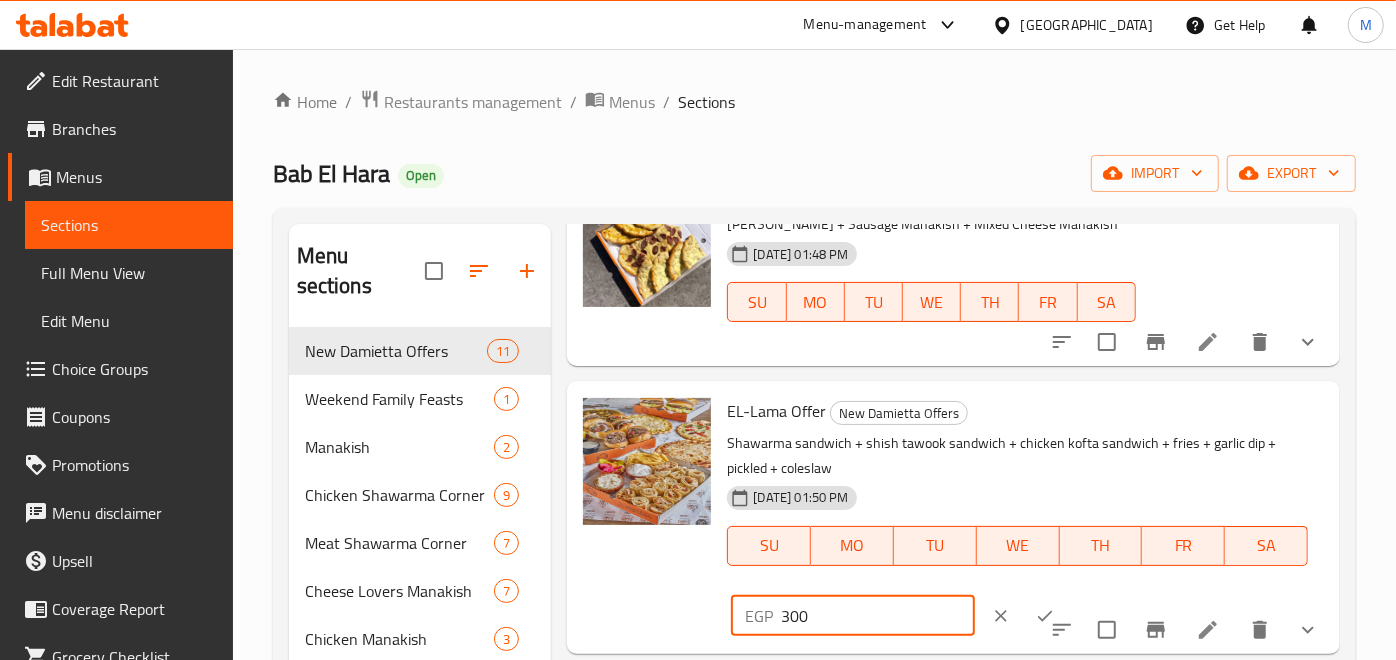 click on "300" at bounding box center [877, 616] 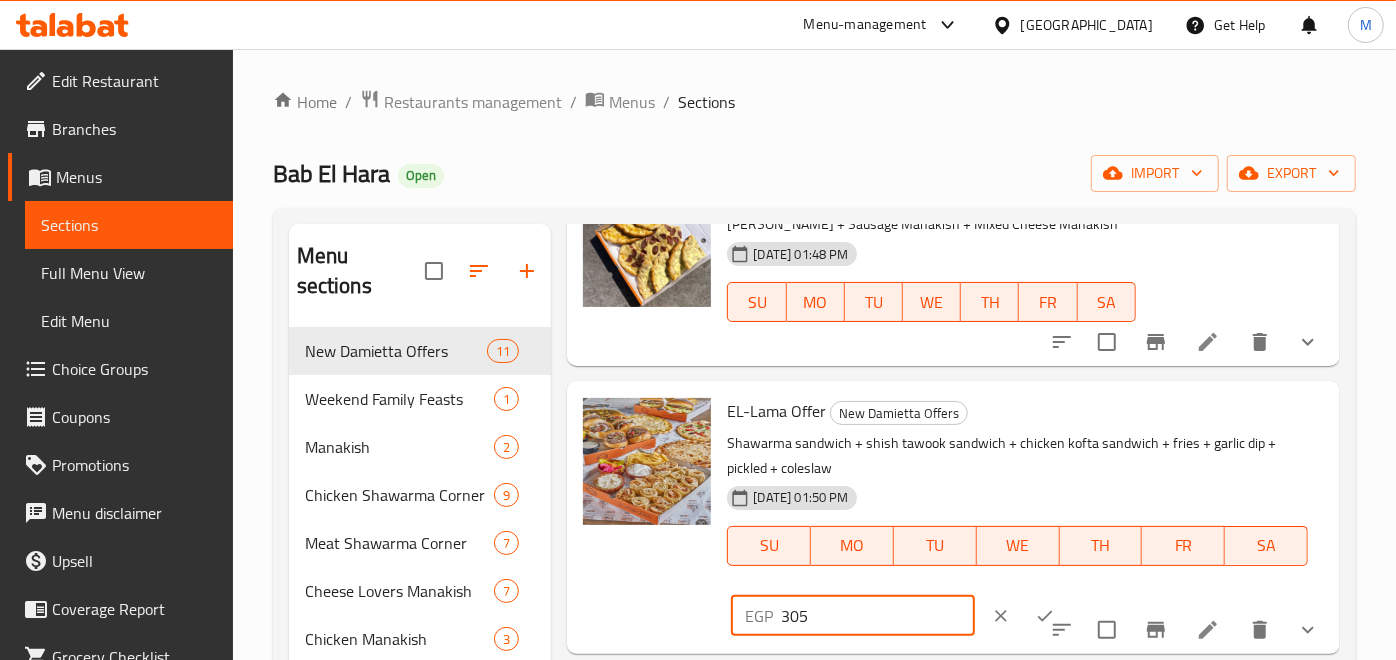 type on "305" 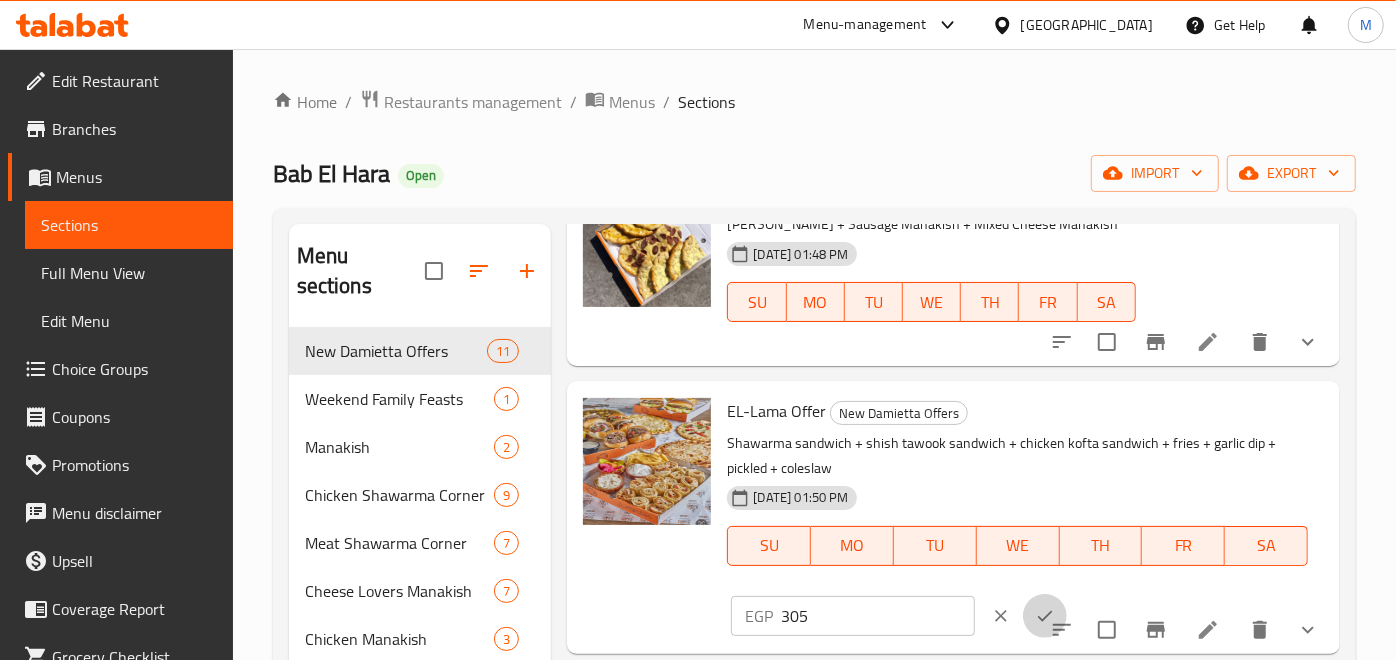 click at bounding box center (1045, 616) 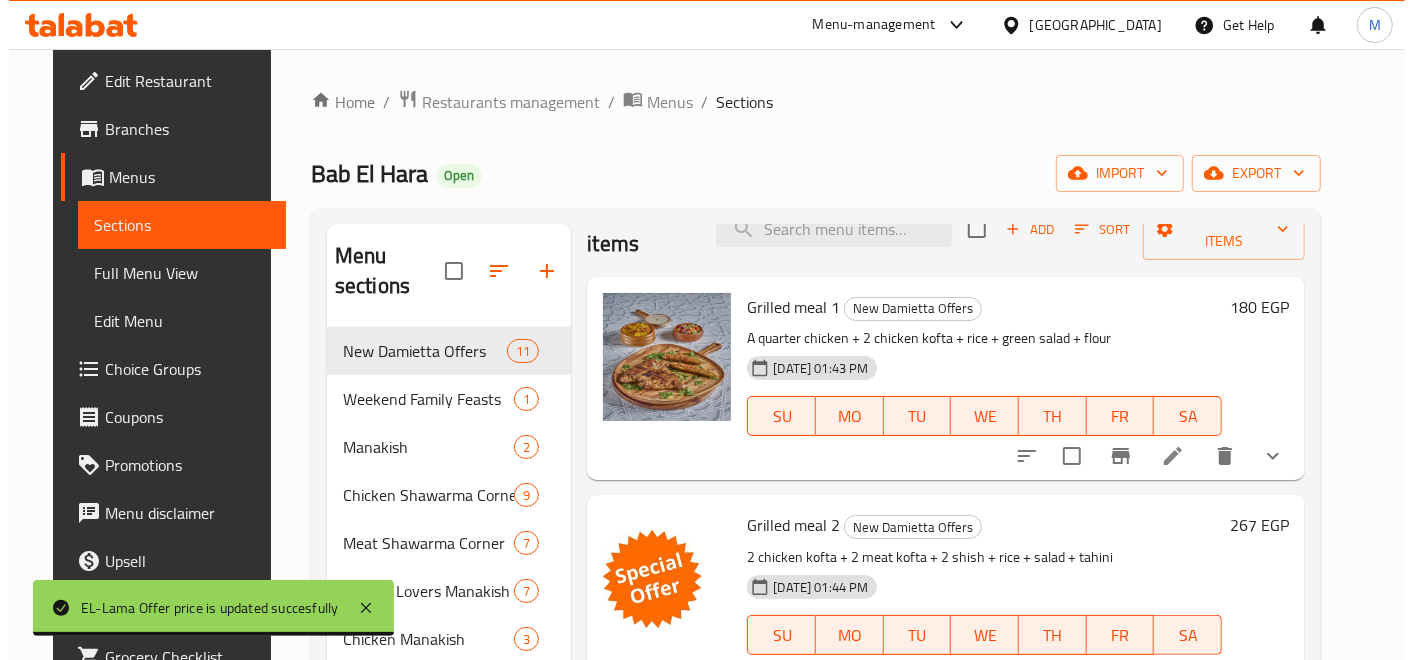 scroll, scrollTop: 0, scrollLeft: 0, axis: both 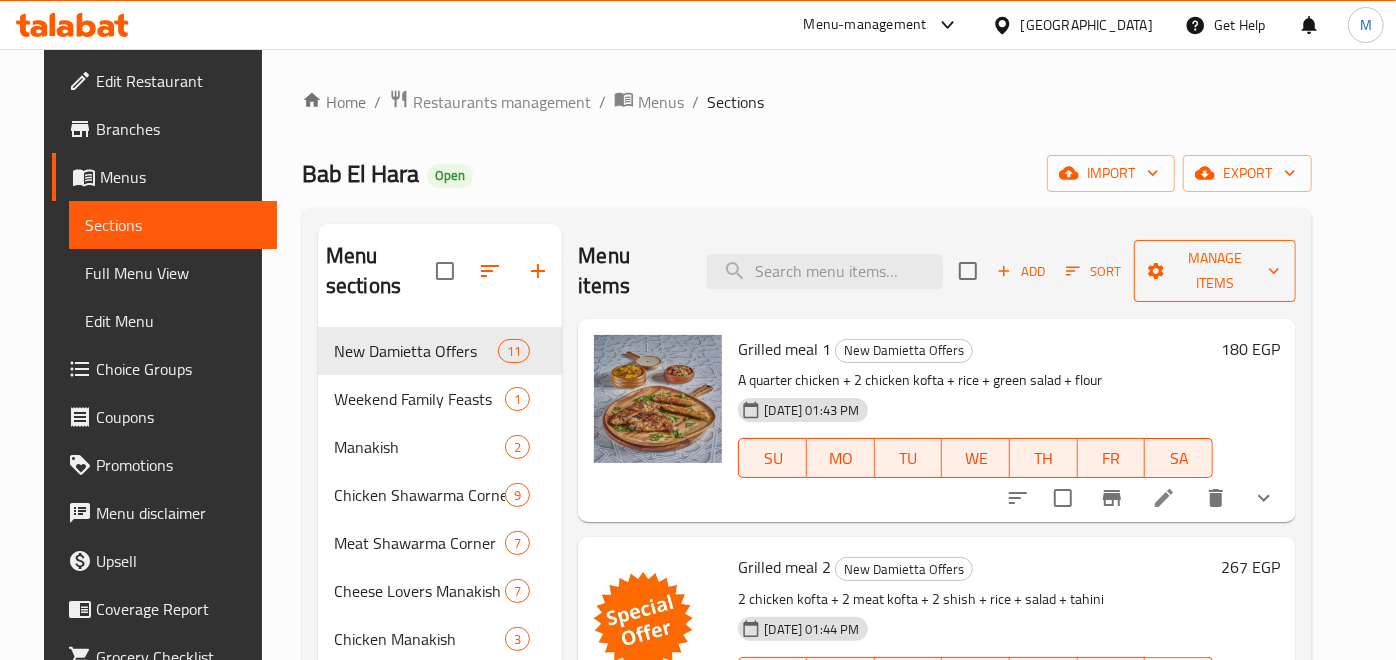 click 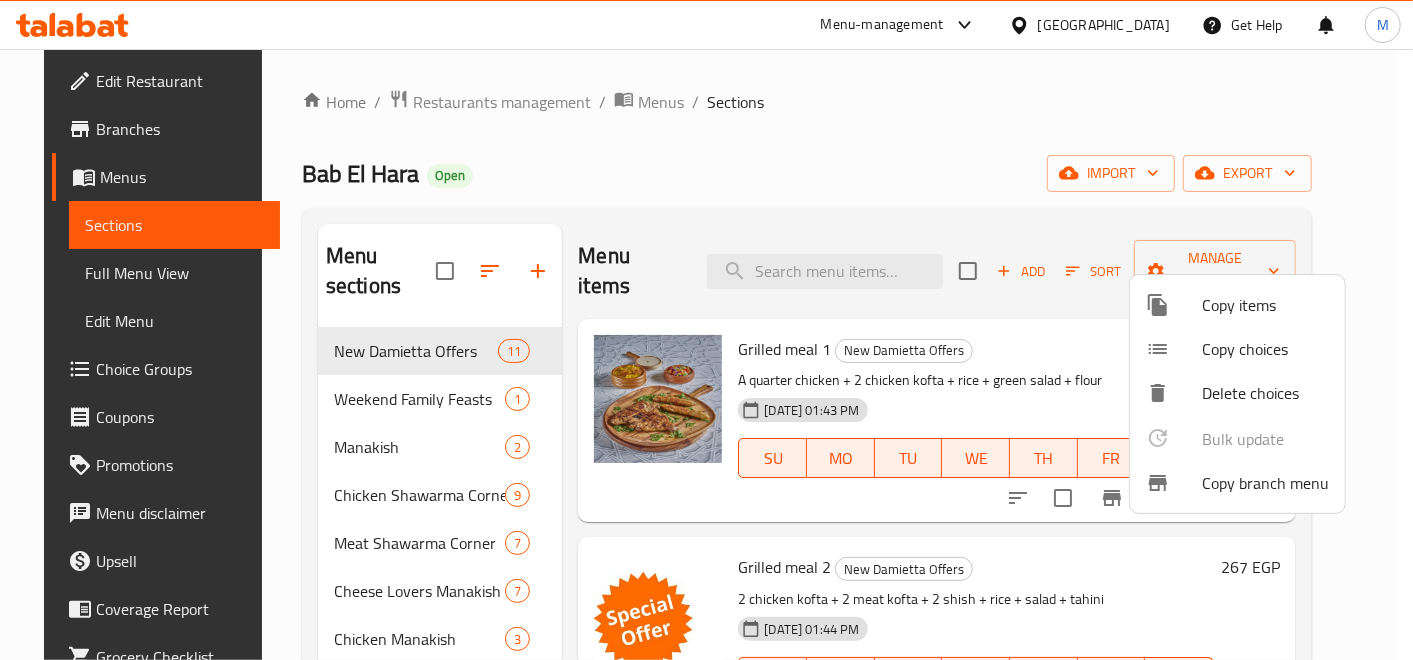 click on "Copy items" at bounding box center [1265, 305] 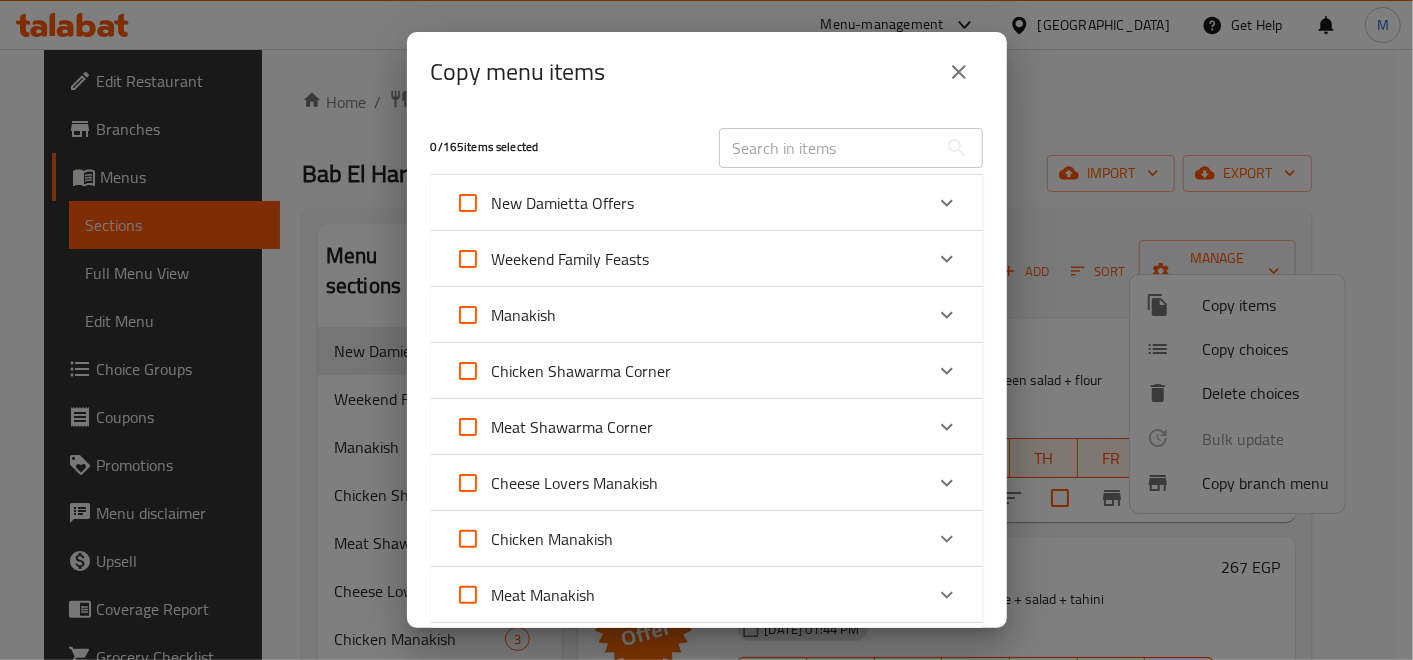 click on "New Damietta Offers" at bounding box center (689, 203) 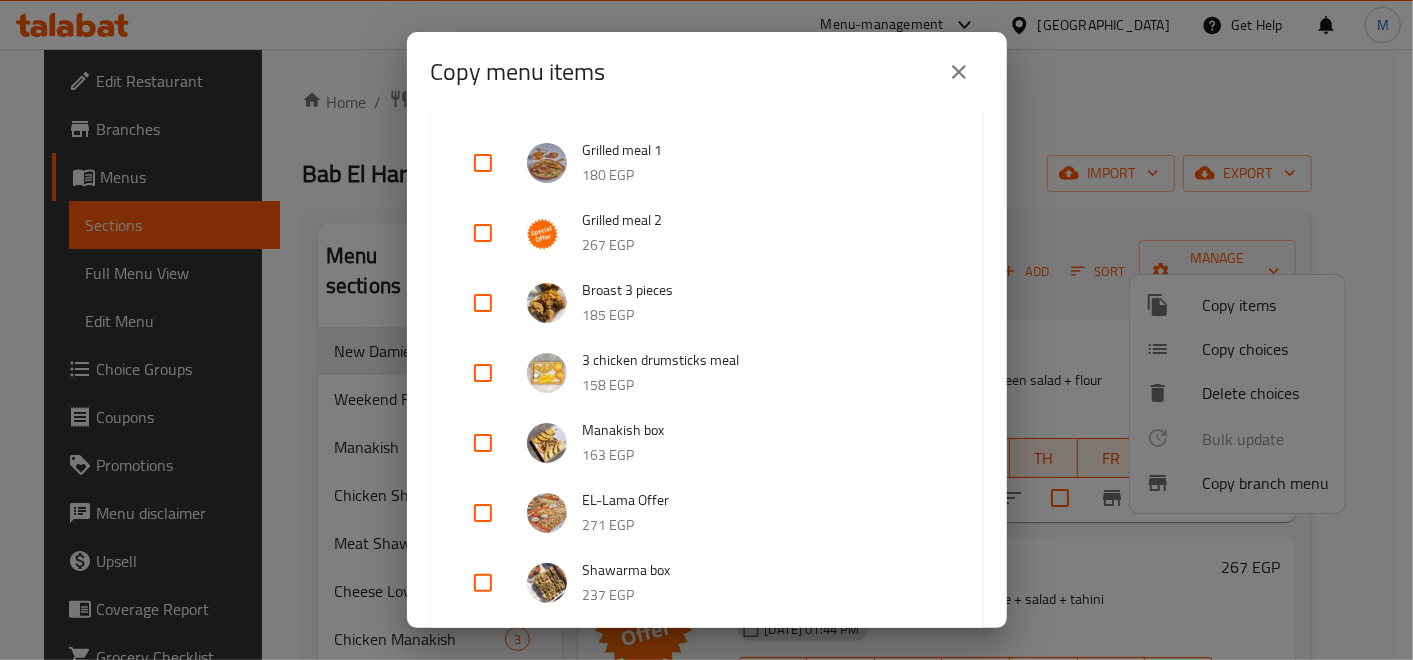 scroll, scrollTop: 222, scrollLeft: 0, axis: vertical 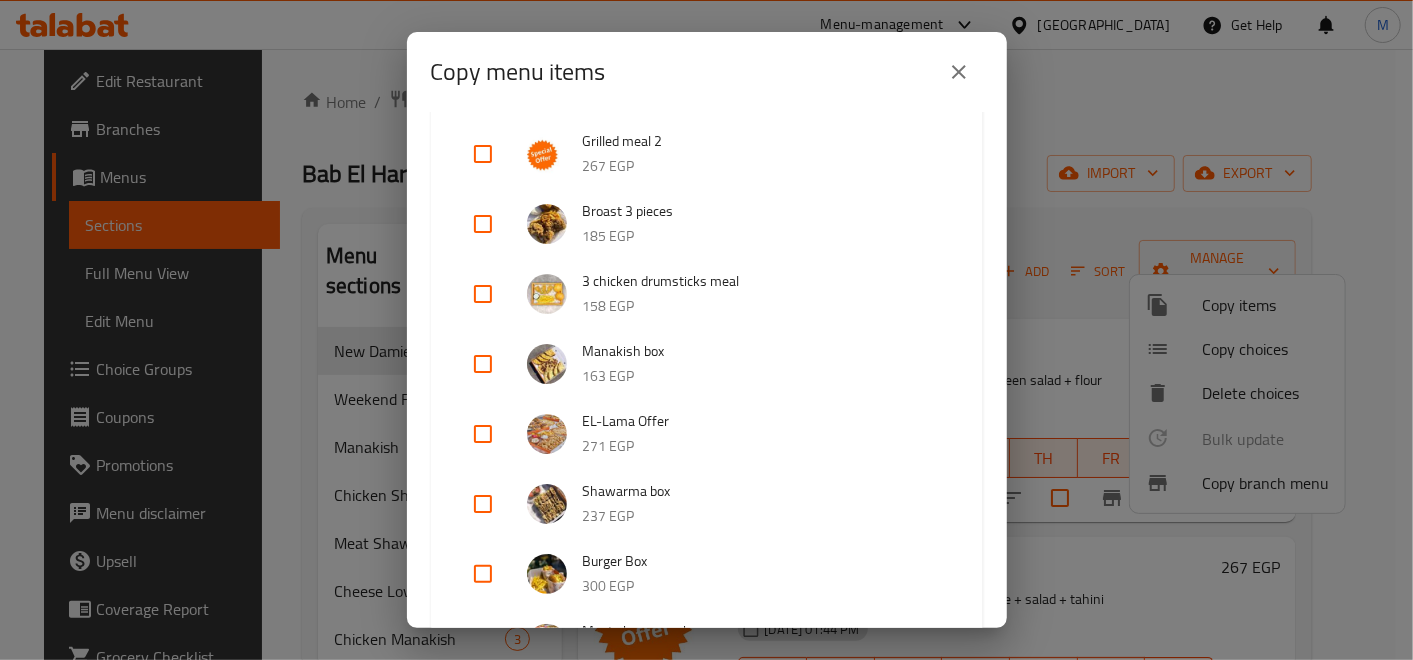 click at bounding box center [483, 434] 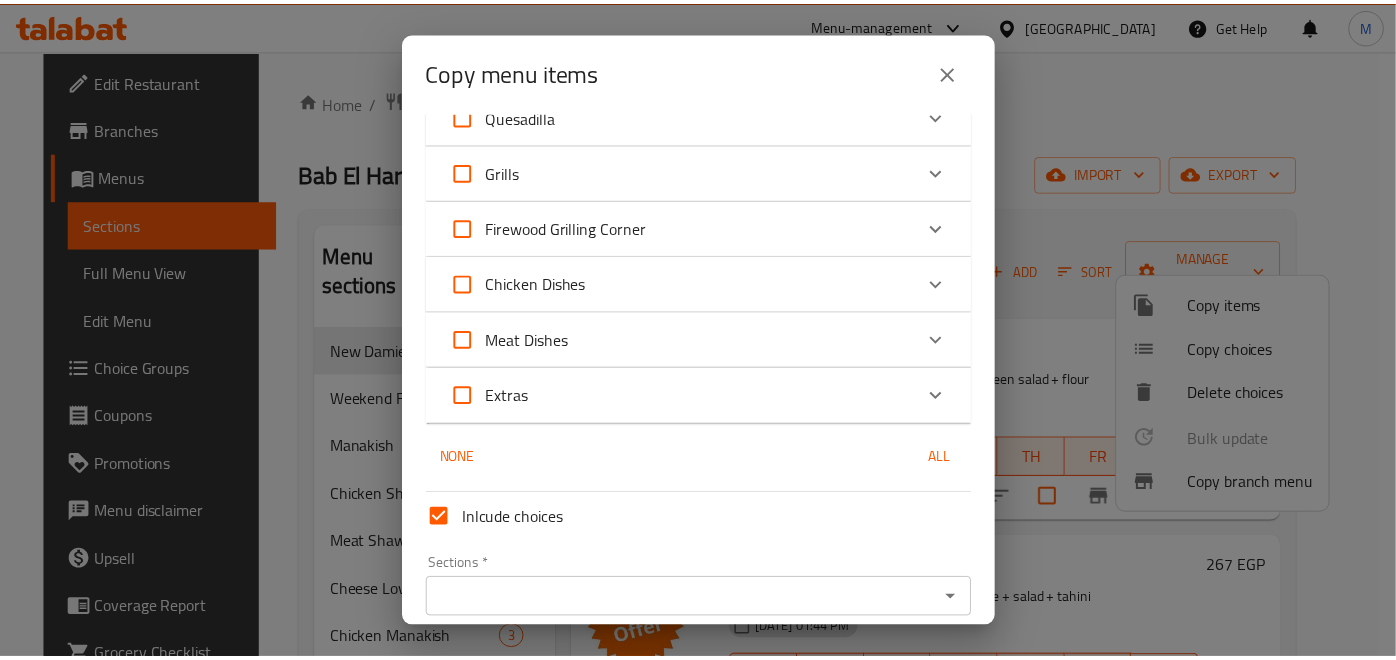 scroll, scrollTop: 2035, scrollLeft: 0, axis: vertical 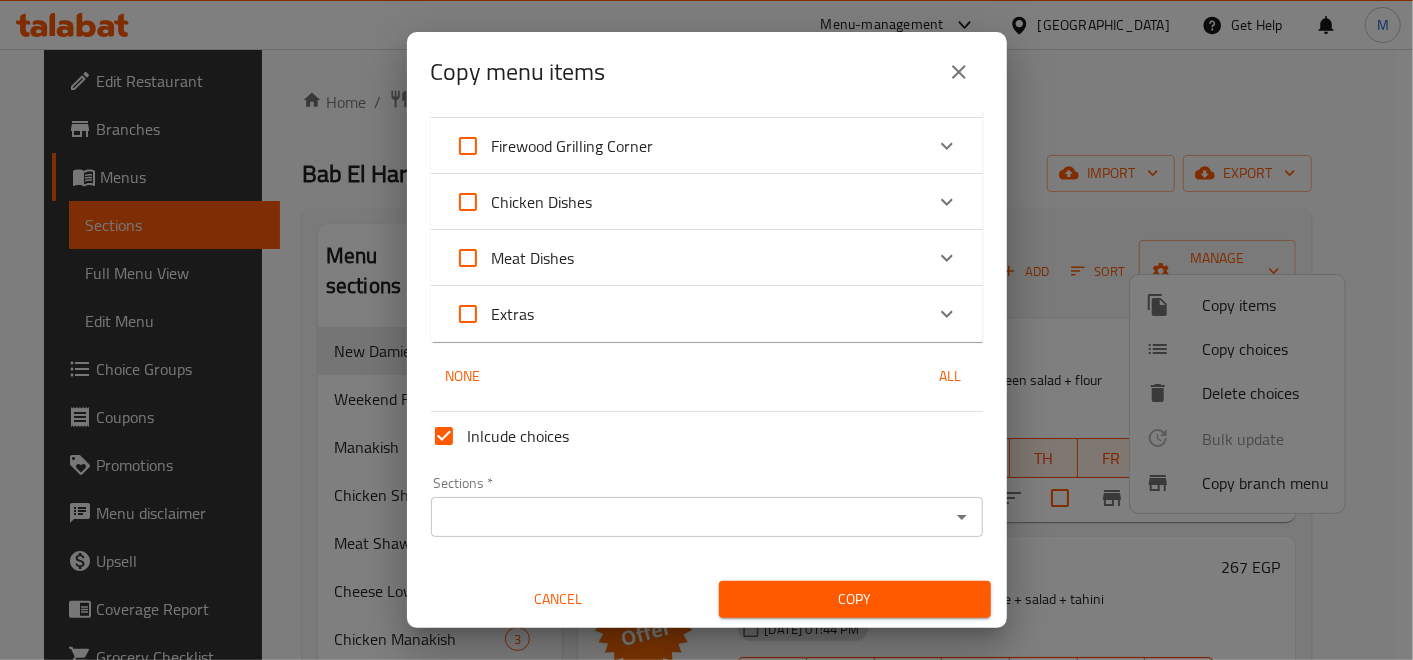 click on "Sections   *" at bounding box center (690, 517) 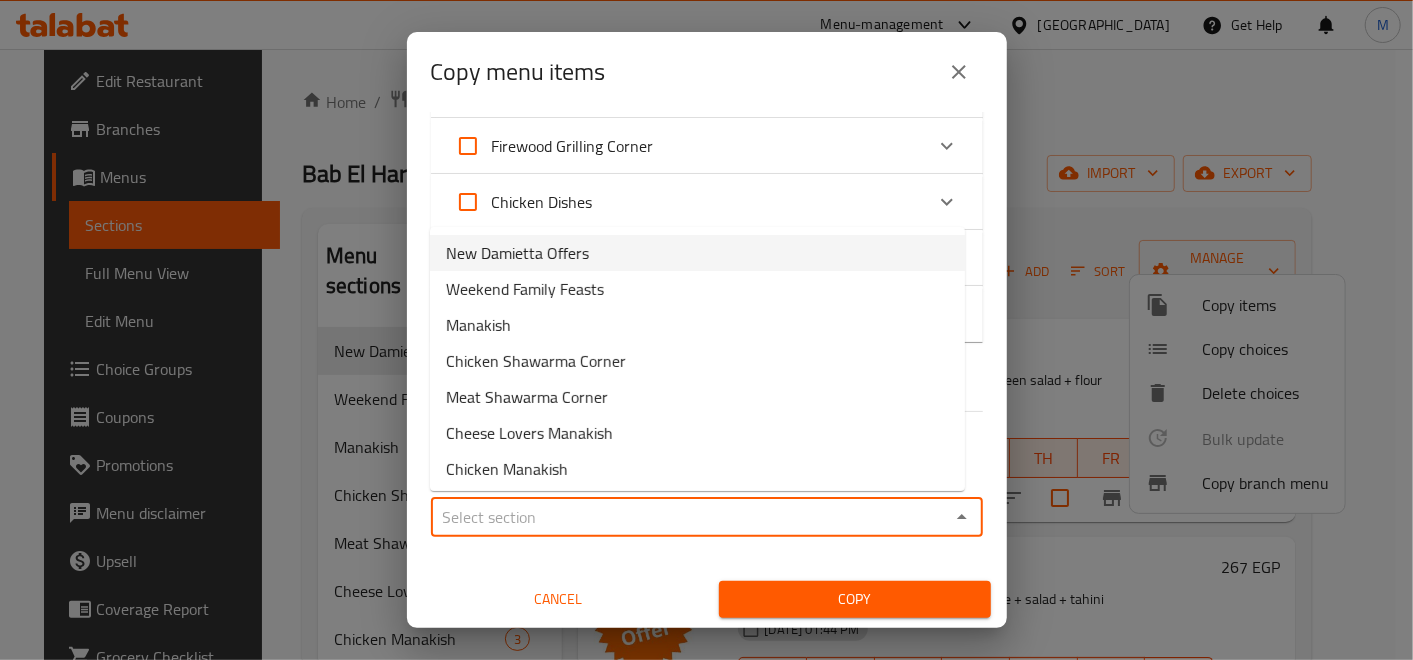click on "New Damietta Offers" at bounding box center (697, 253) 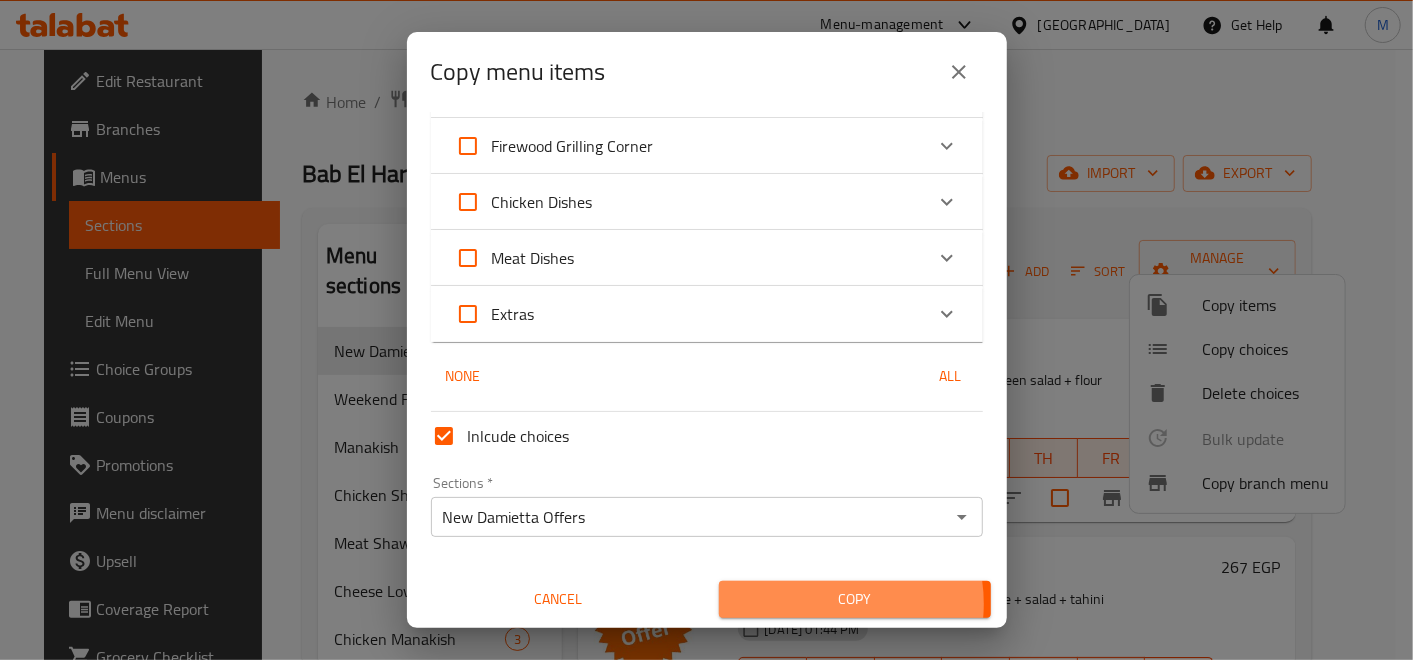 click on "Copy" at bounding box center (855, 599) 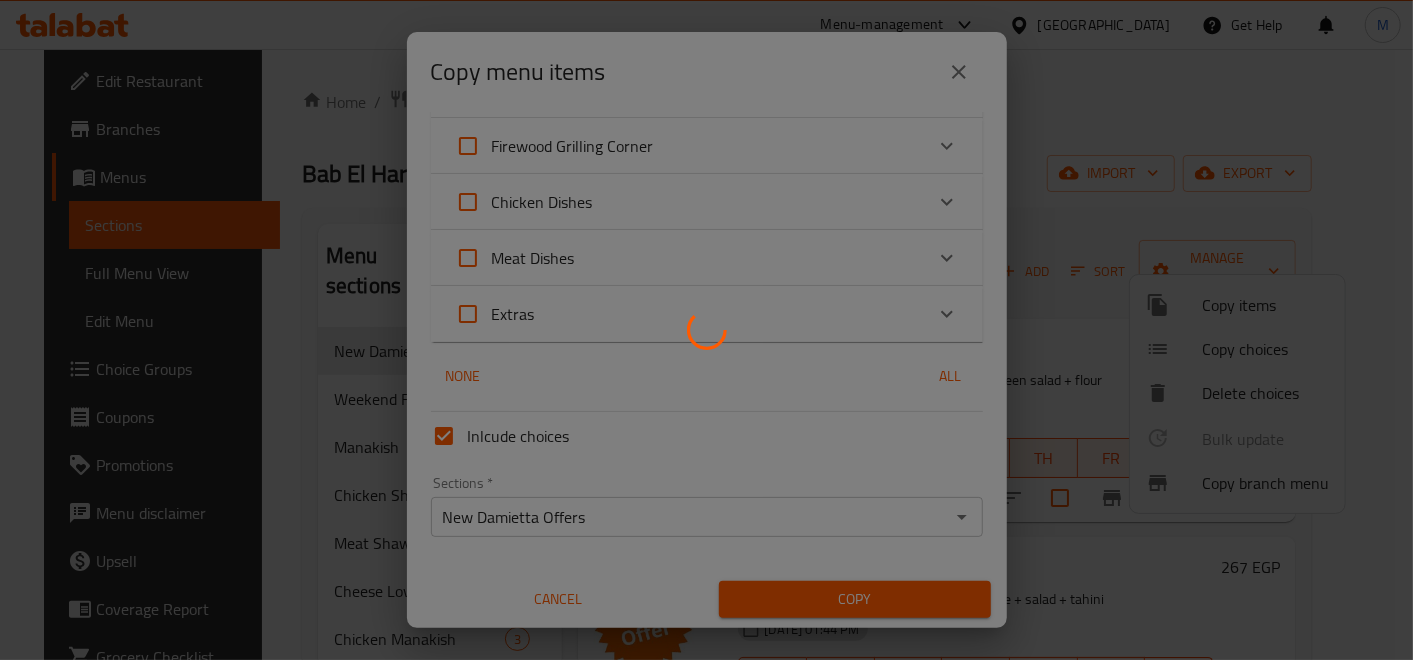 click at bounding box center [706, 330] 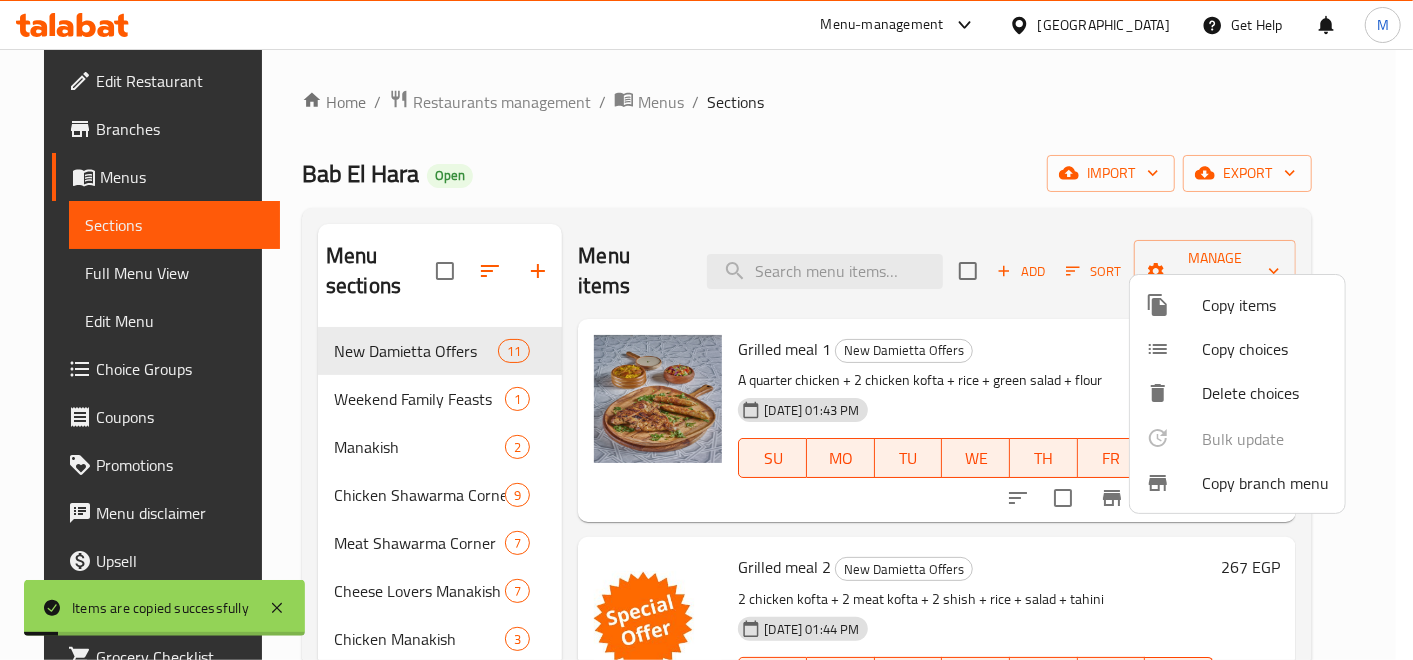 click at bounding box center (706, 330) 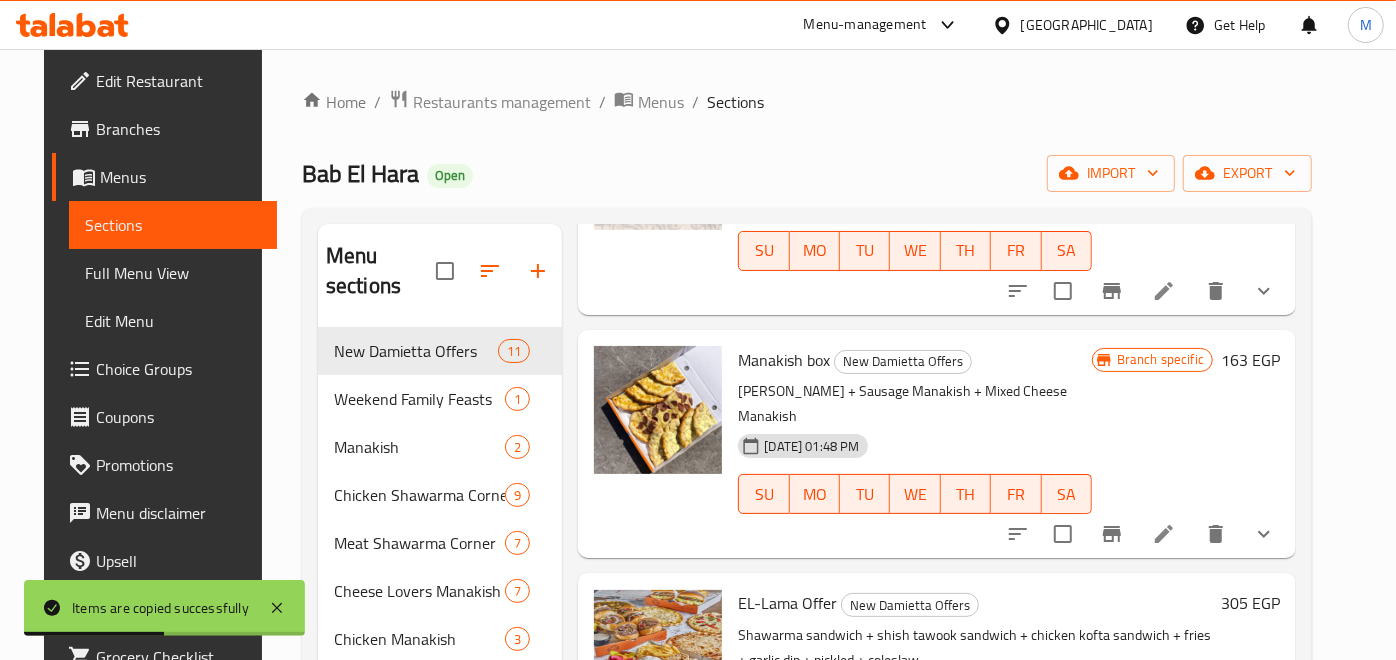 scroll, scrollTop: 1000, scrollLeft: 0, axis: vertical 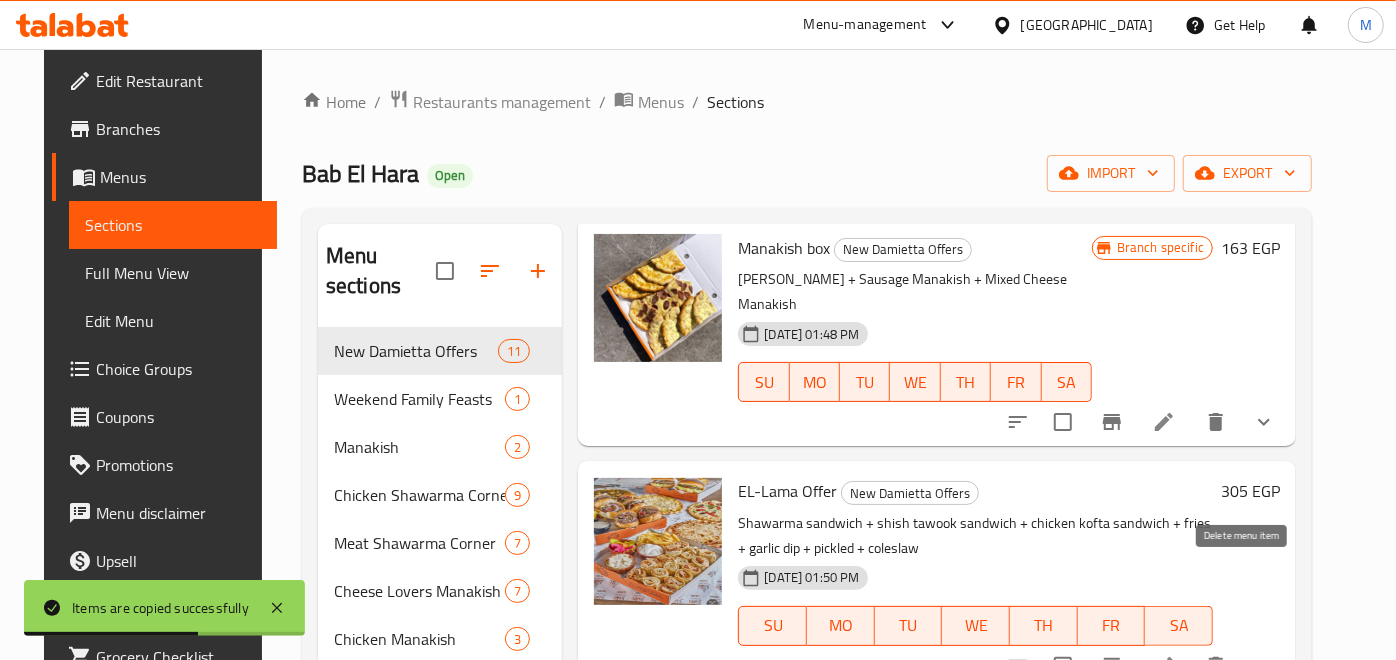 click 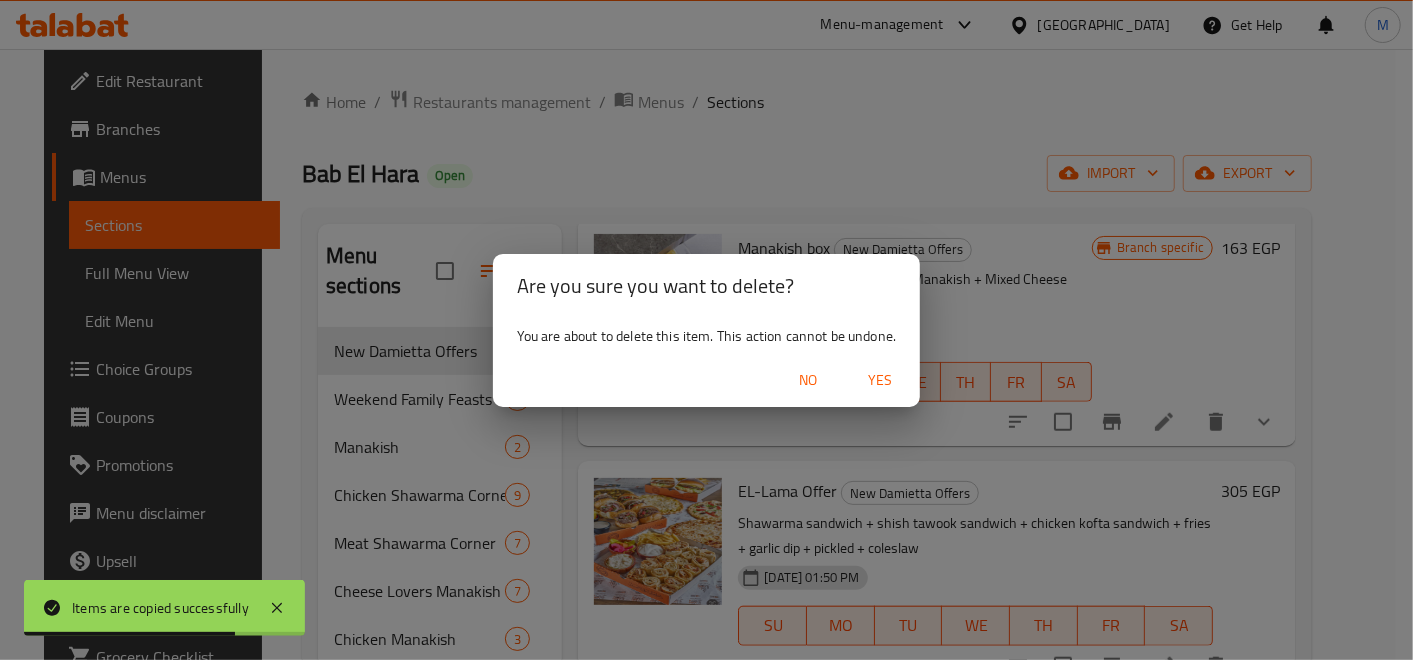 click on "Yes" at bounding box center (880, 380) 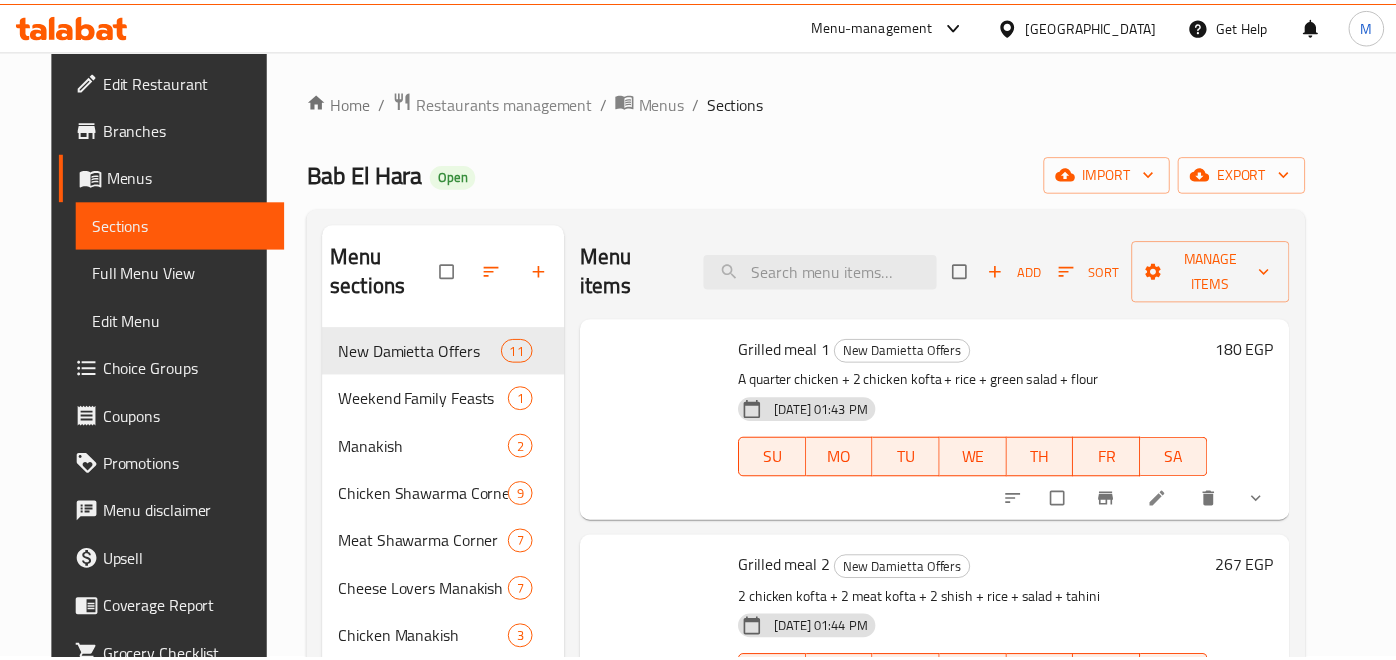 scroll, scrollTop: 0, scrollLeft: 0, axis: both 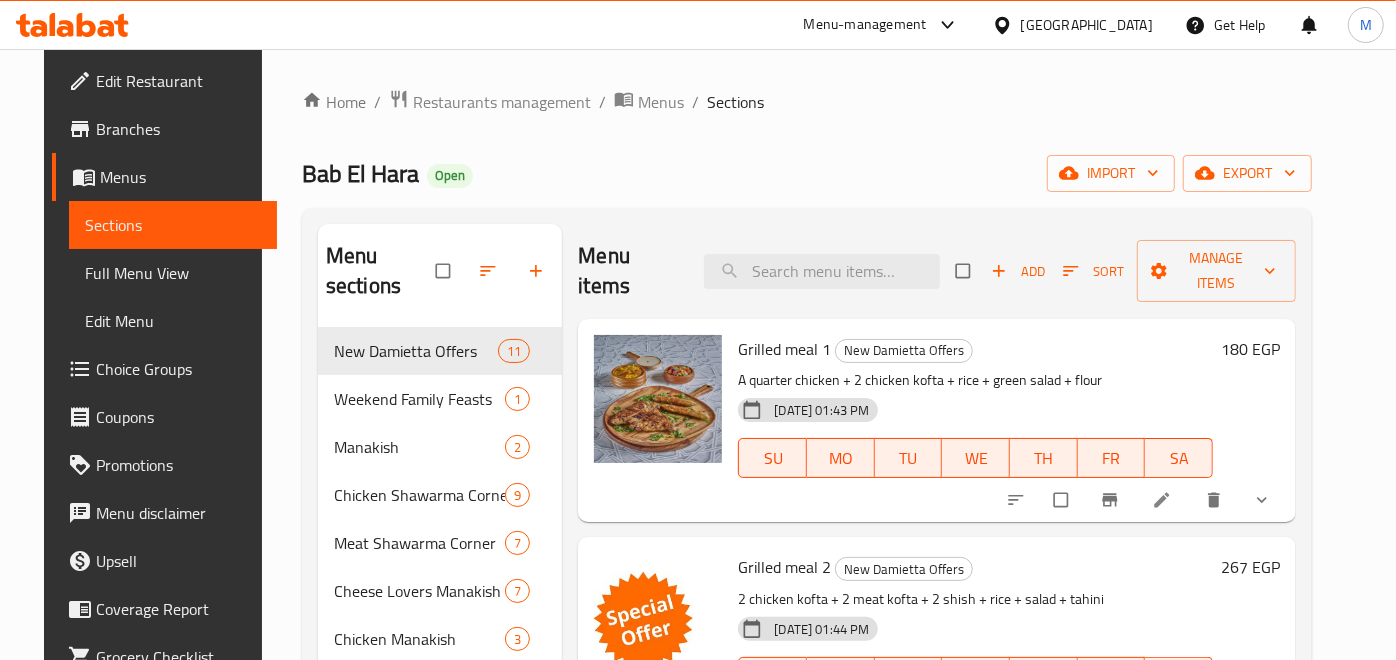 click 